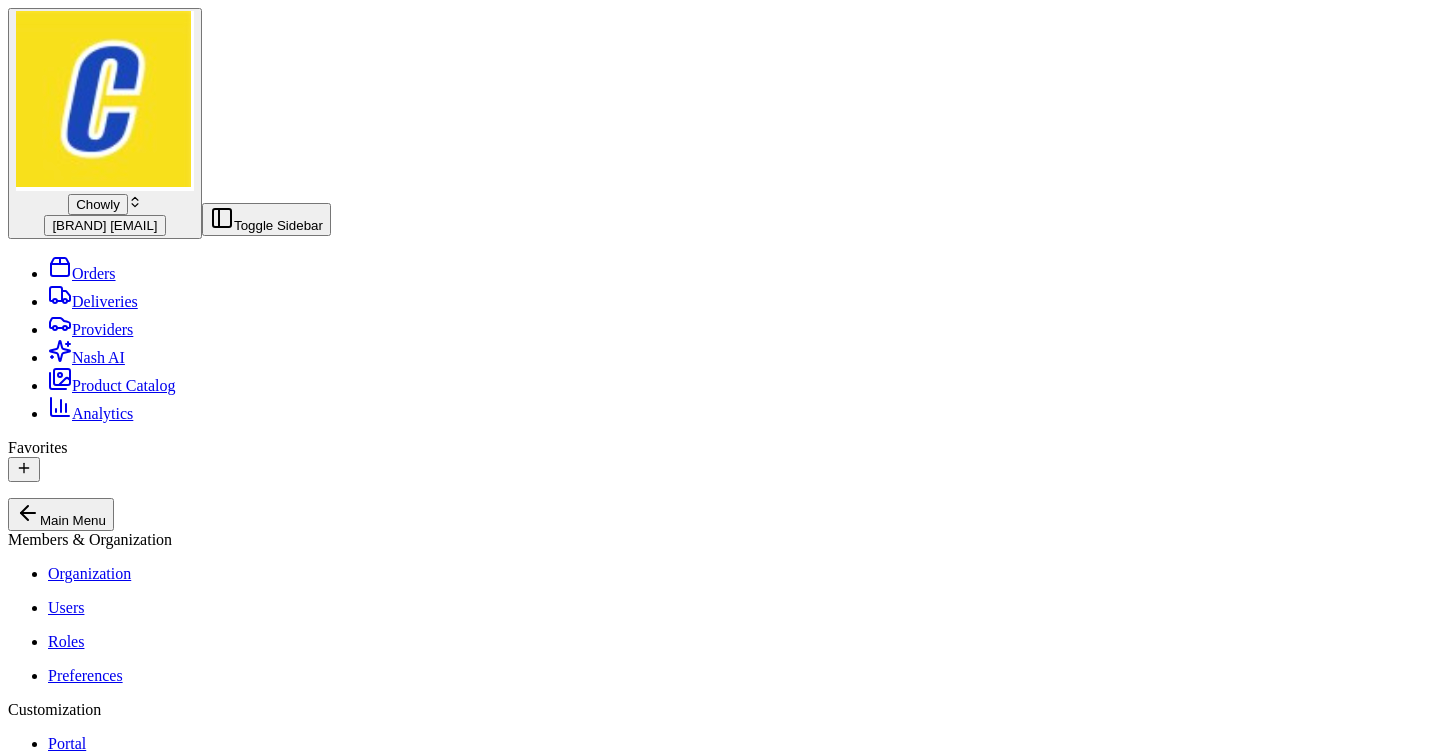 scroll, scrollTop: 0, scrollLeft: 0, axis: both 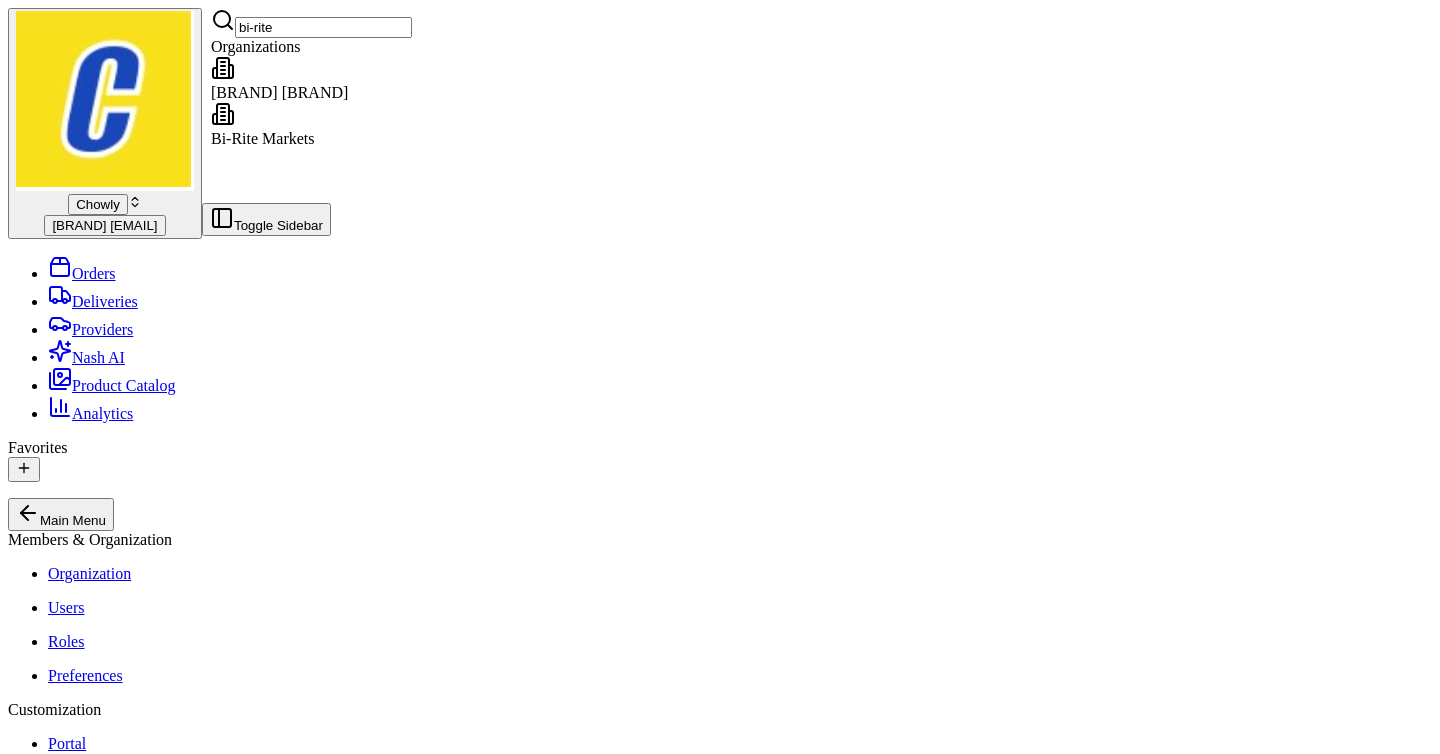 type on "bi-rite" 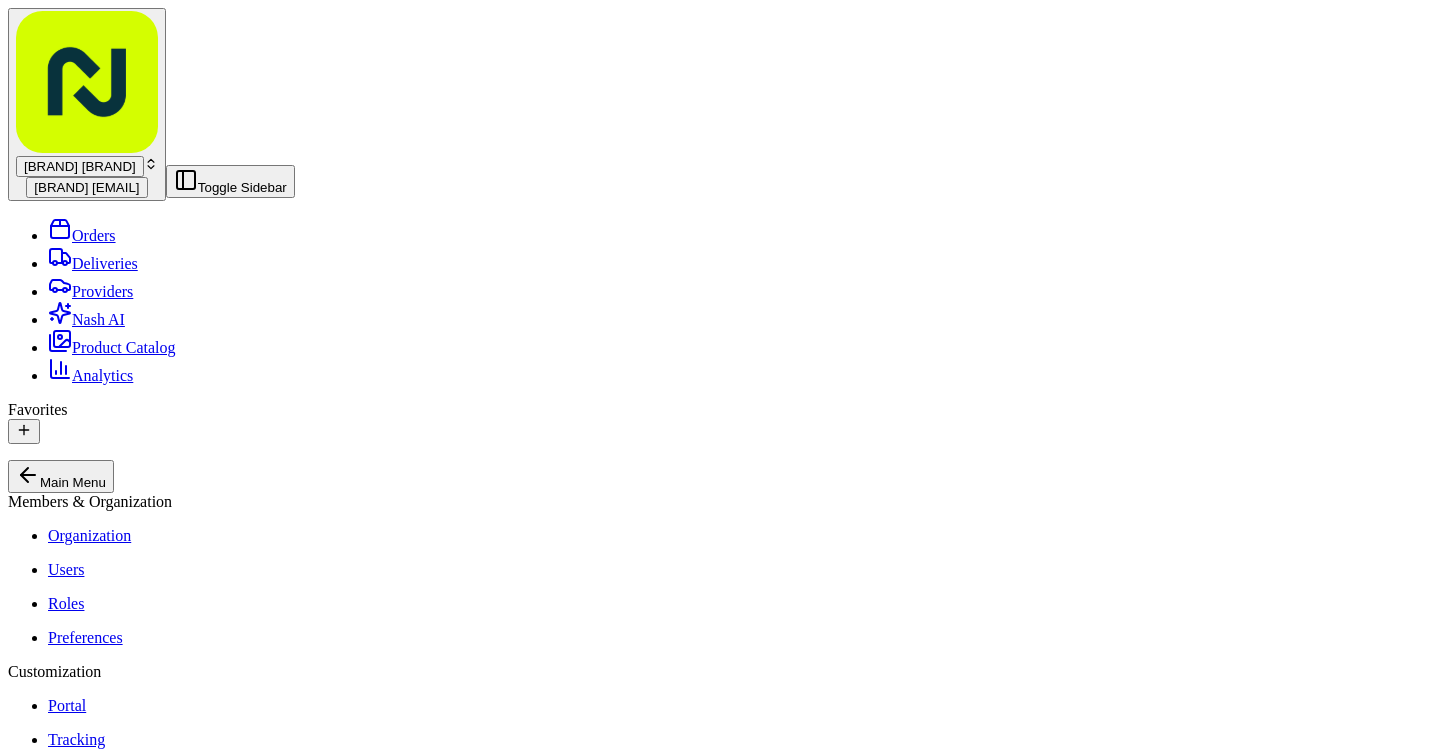 scroll, scrollTop: 2466, scrollLeft: 0, axis: vertical 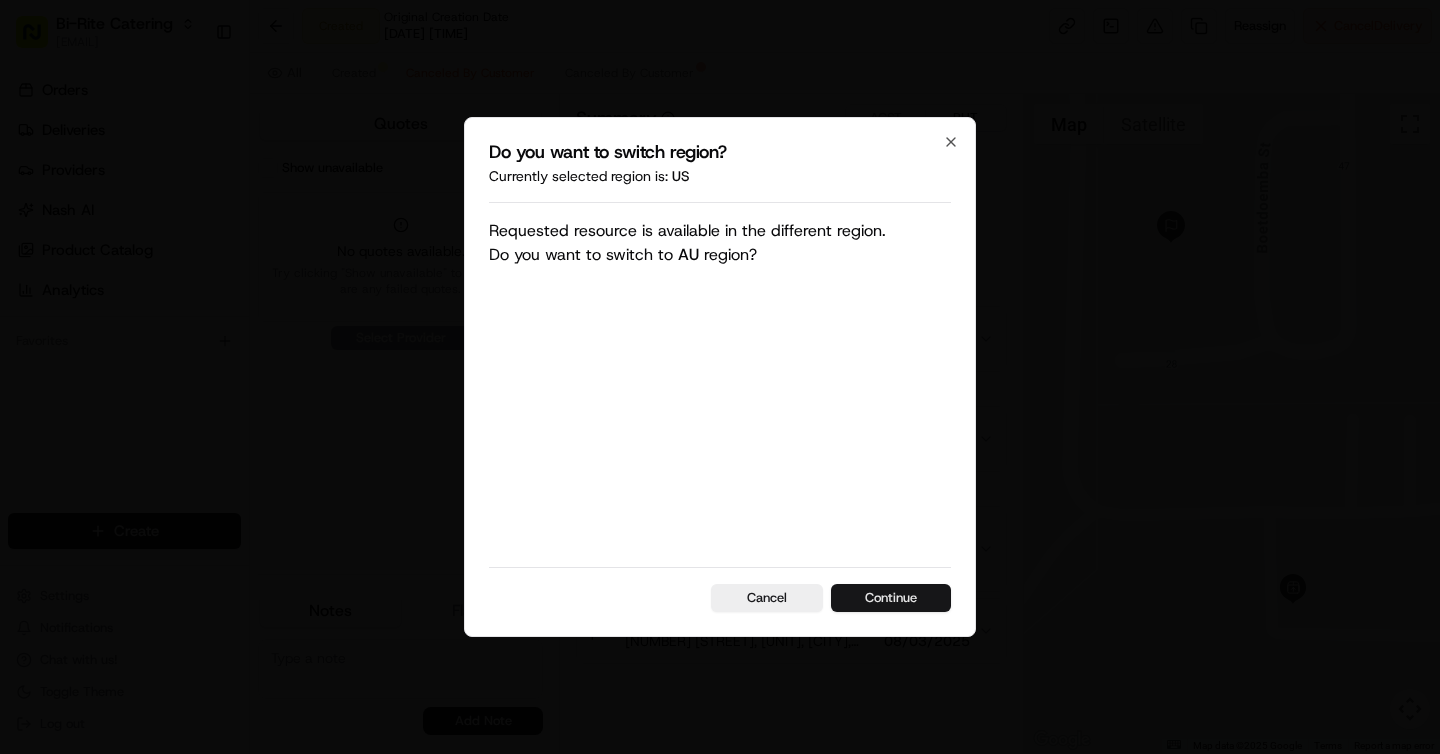 click on "Continue" at bounding box center [891, 598] 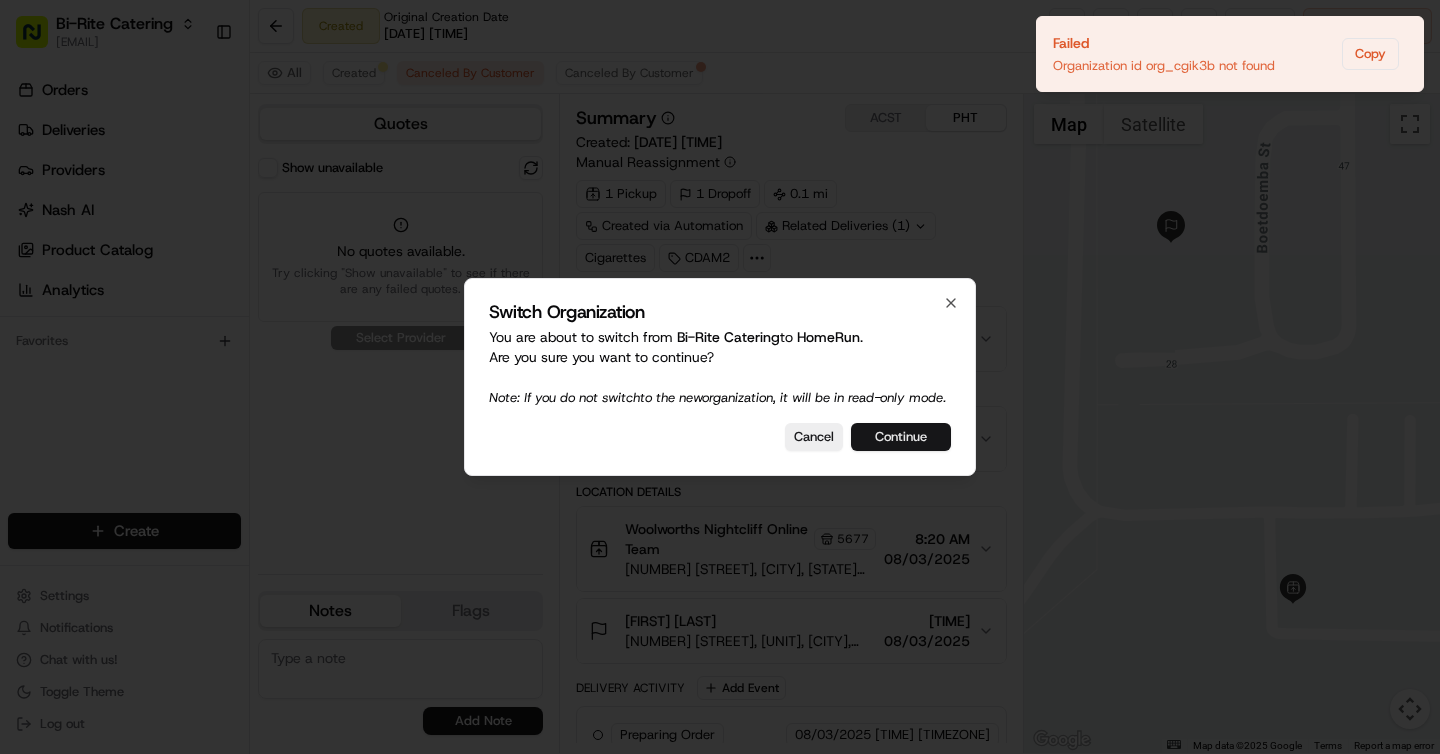 click on "Continue" at bounding box center [901, 437] 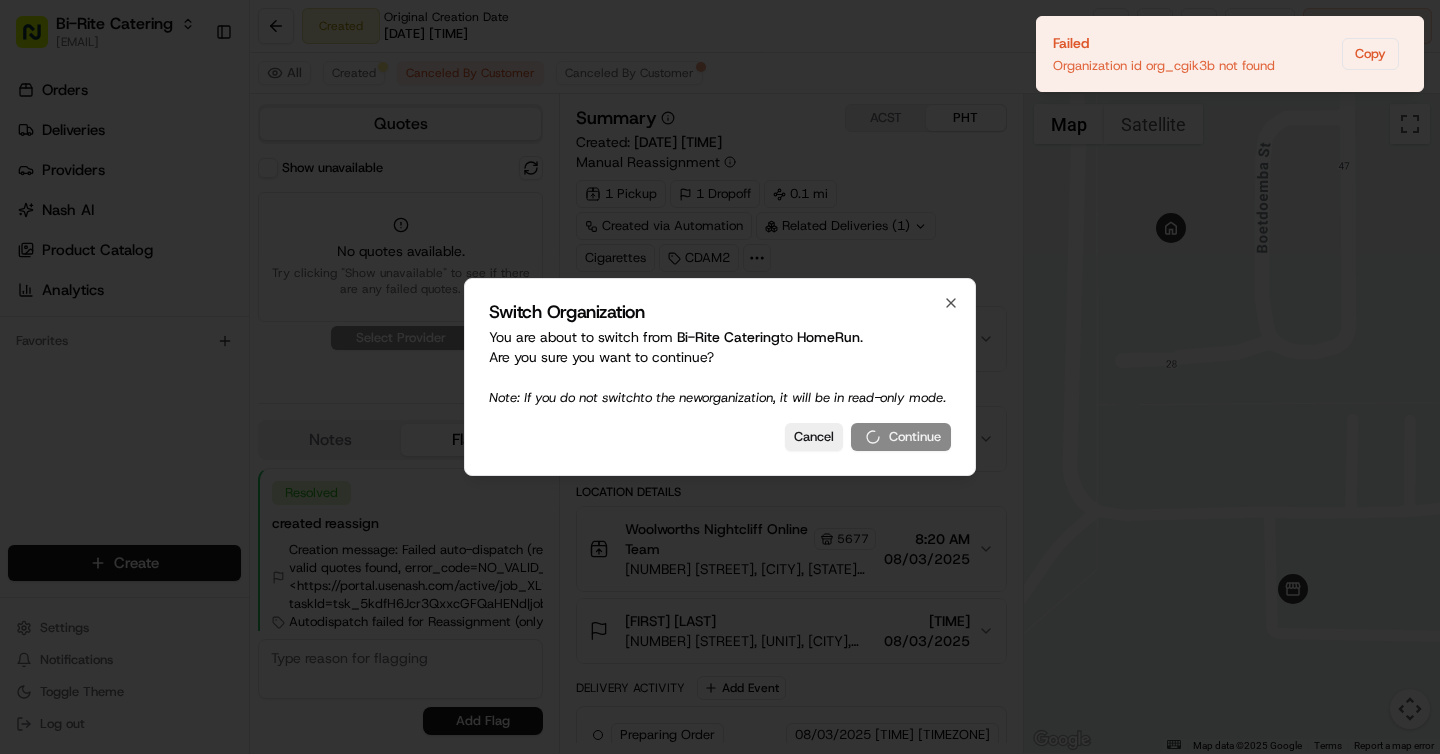 scroll, scrollTop: 0, scrollLeft: 0, axis: both 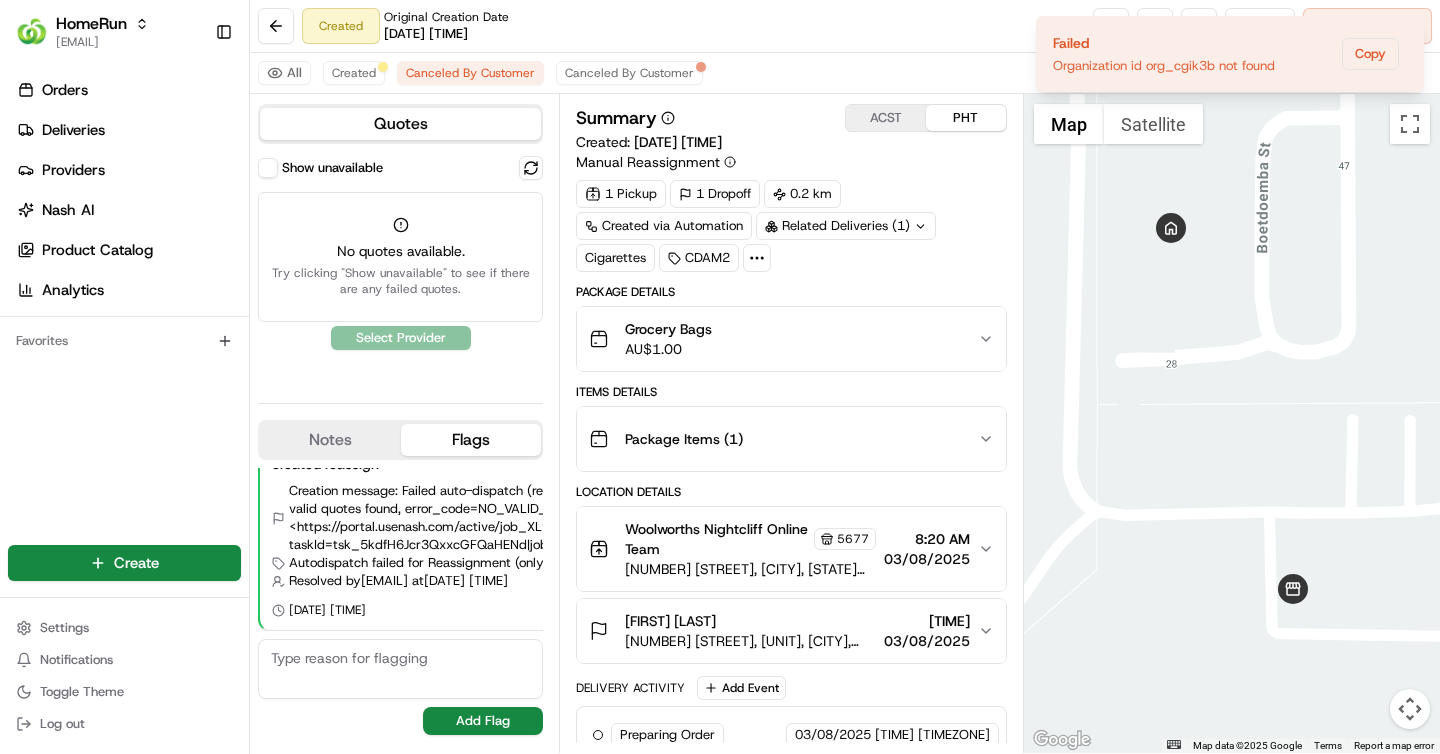 click on "Show unavailable" at bounding box center [268, 168] 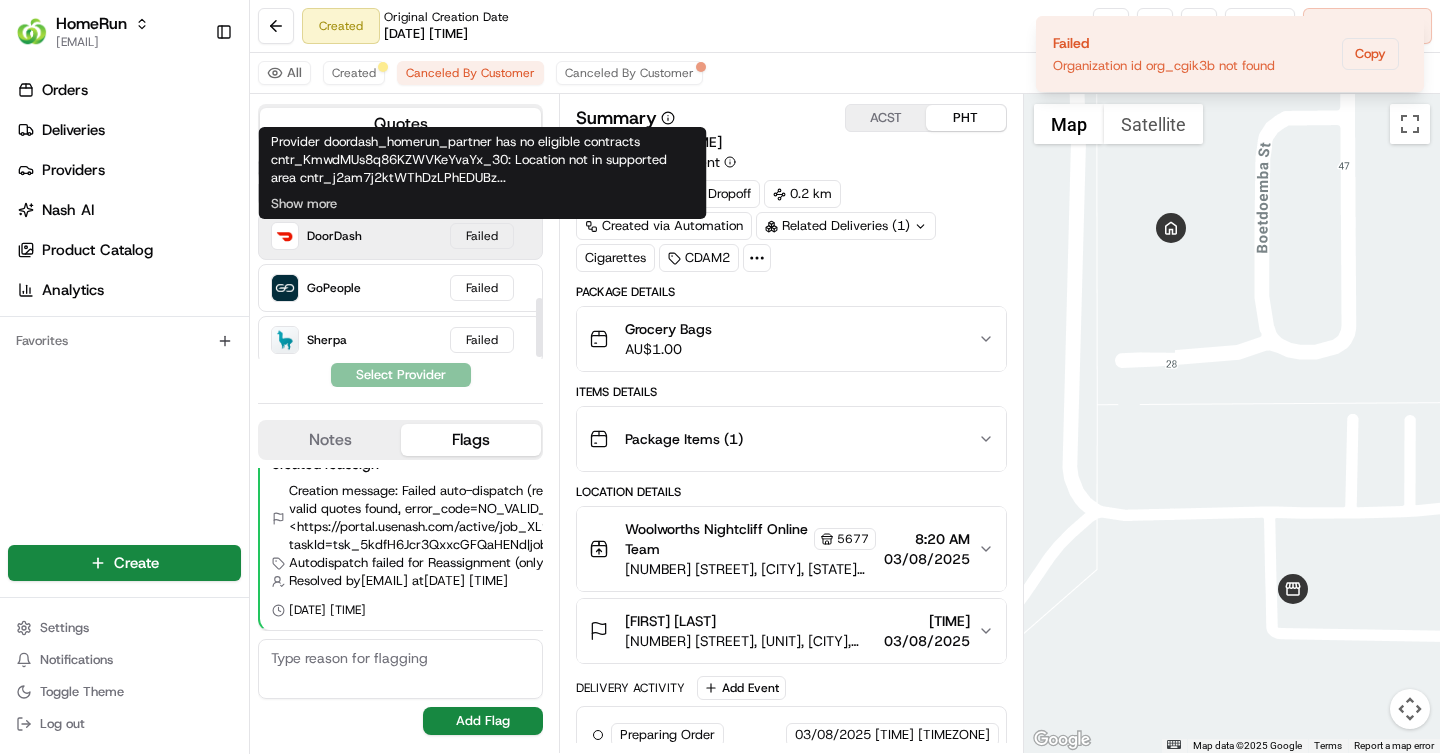 scroll, scrollTop: 340, scrollLeft: 0, axis: vertical 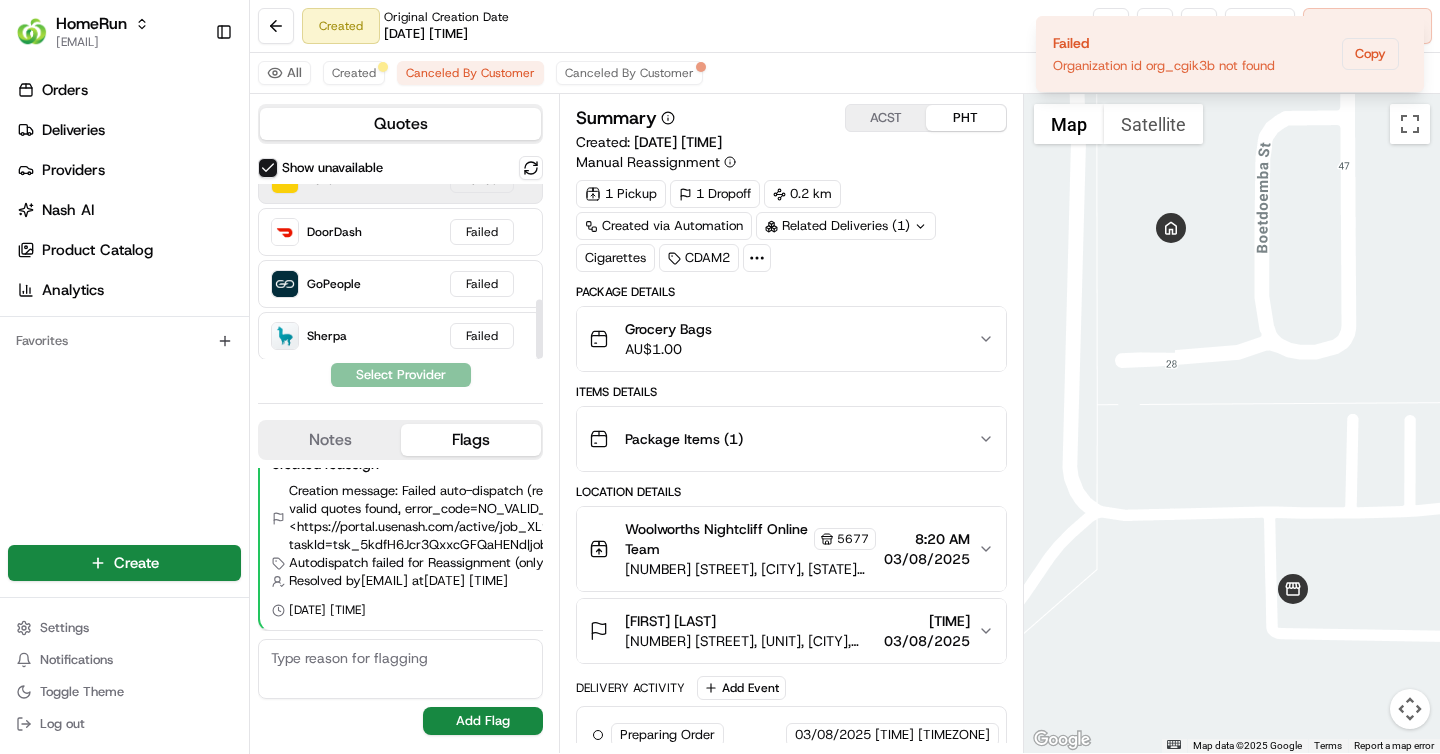 type on "on" 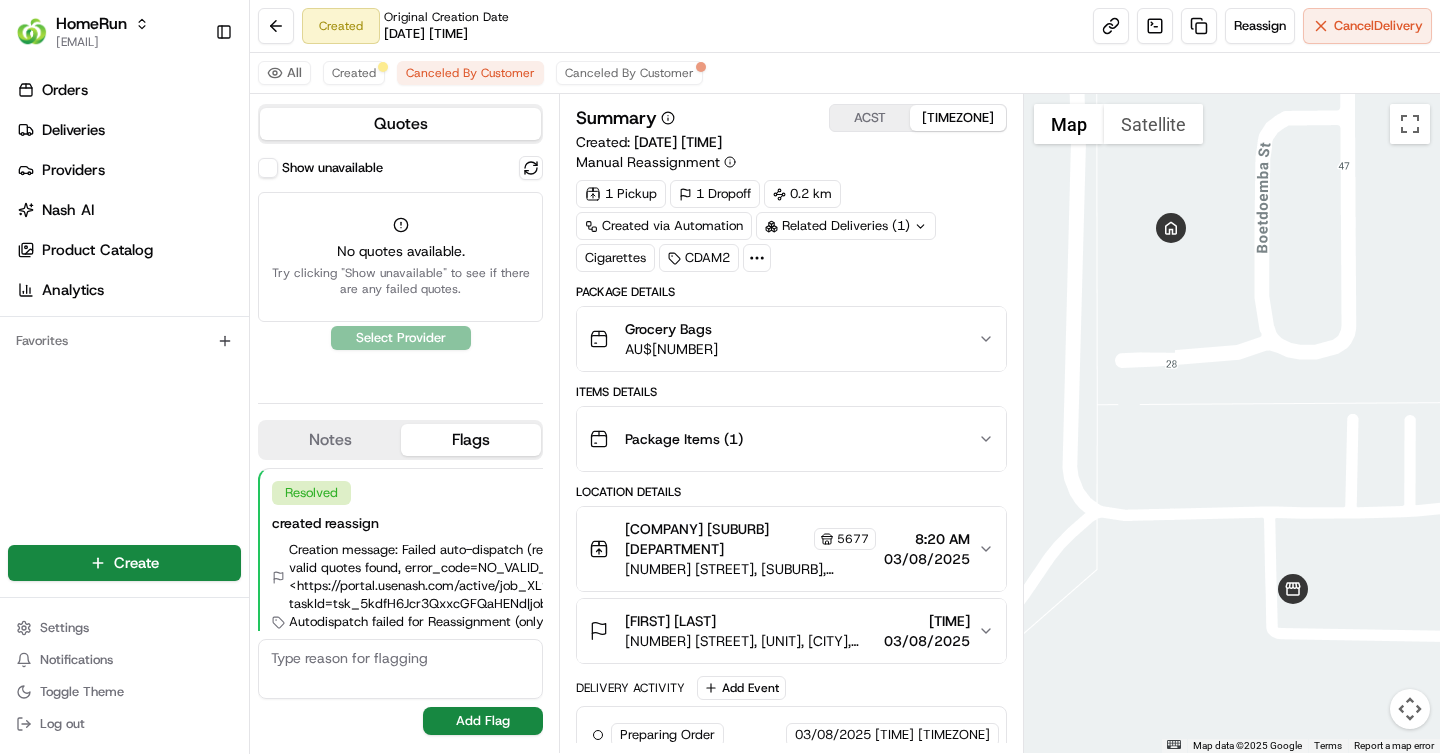 scroll, scrollTop: 0, scrollLeft: 0, axis: both 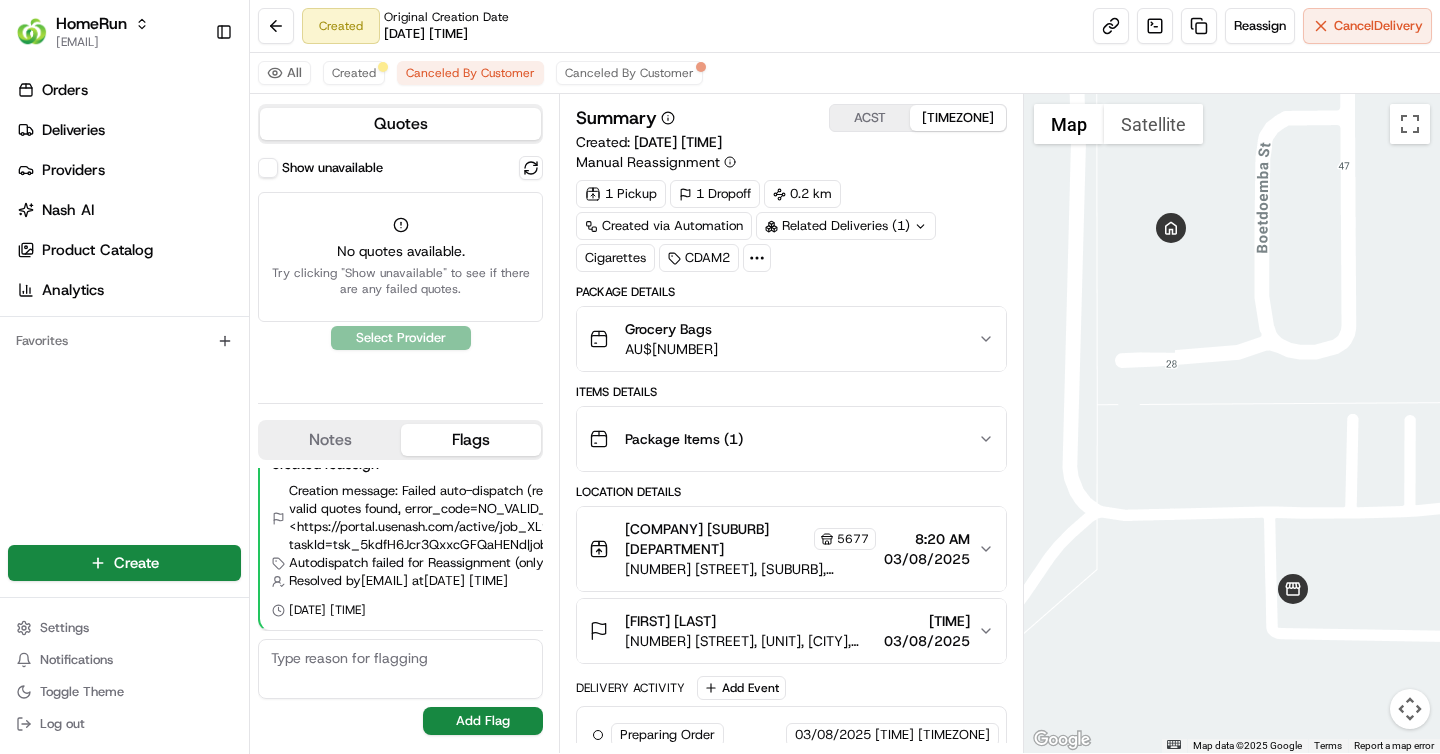 click on "[FIRST] [LAST]" at bounding box center [750, 621] 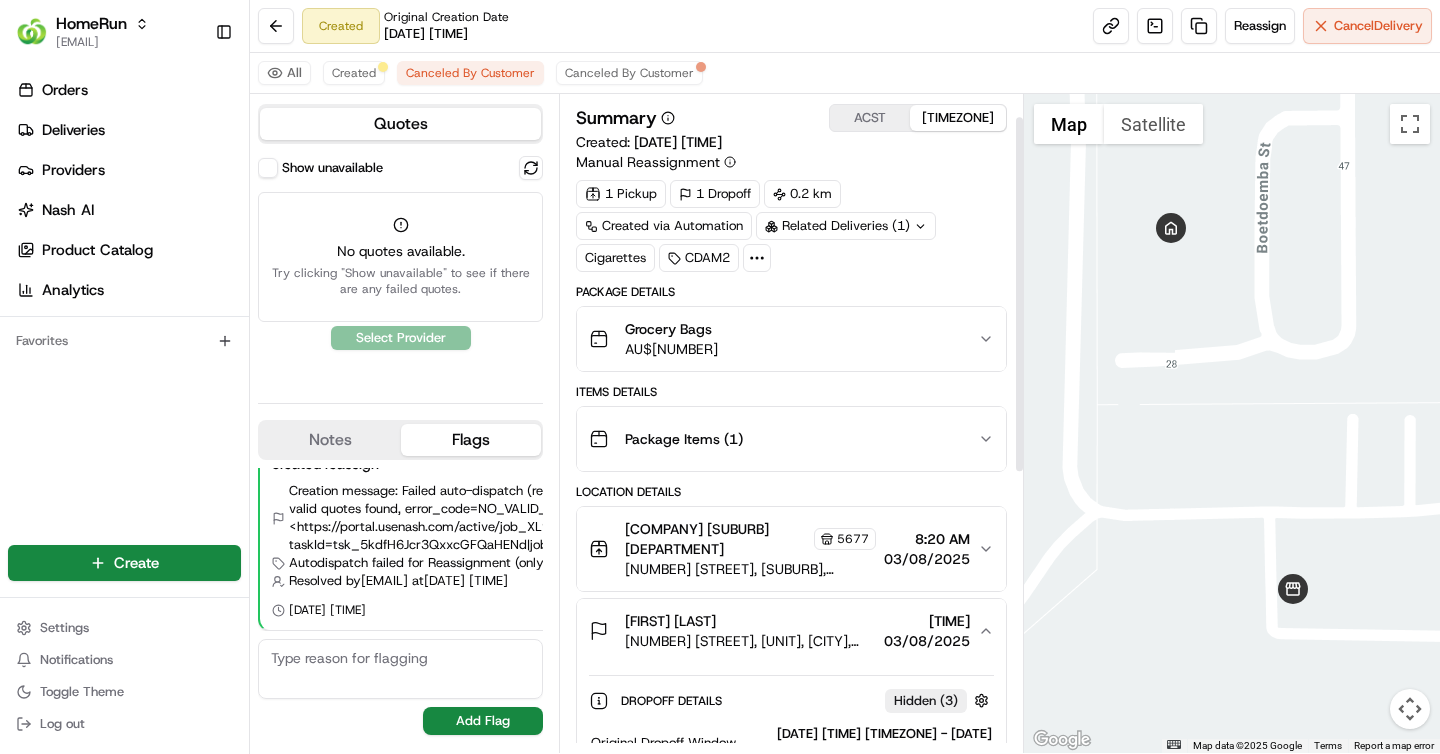 scroll, scrollTop: 549, scrollLeft: 0, axis: vertical 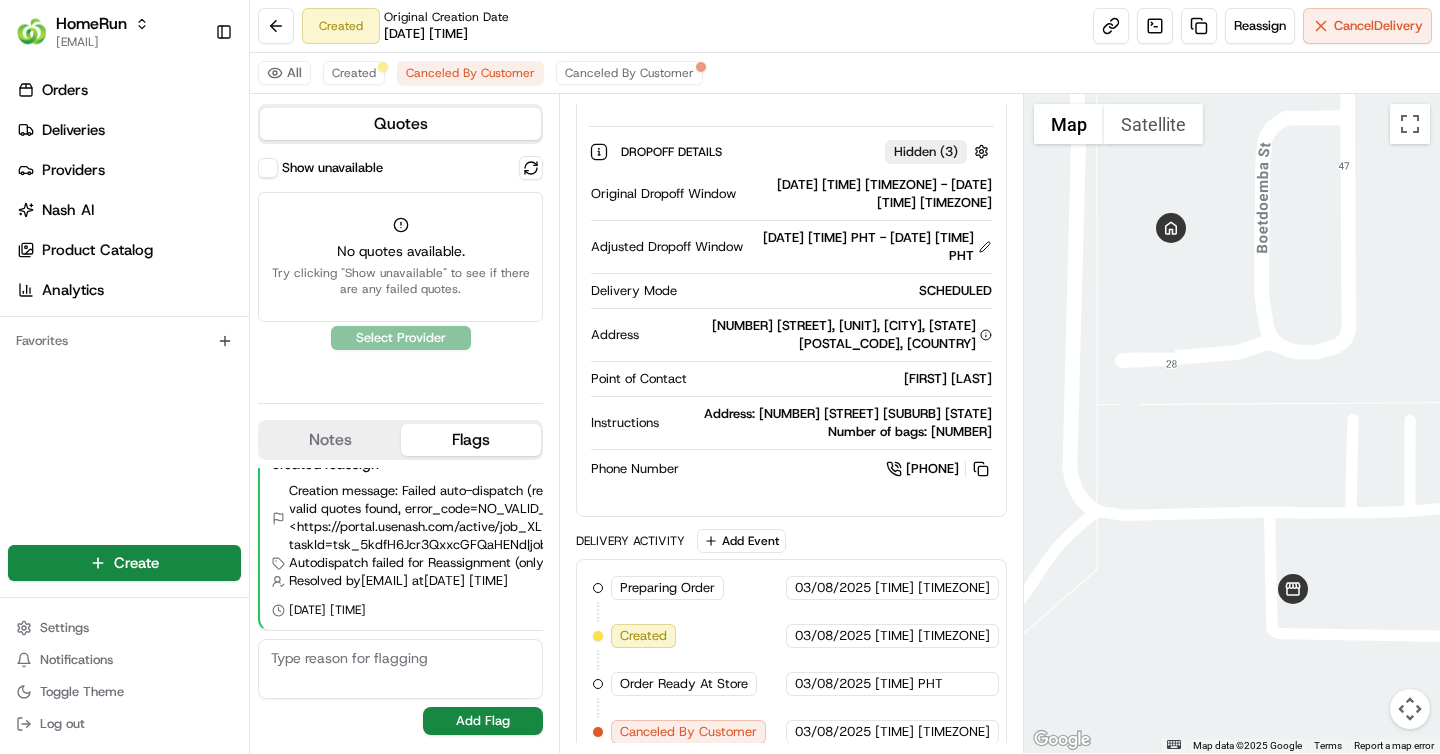 click on "Show unavailable" at bounding box center (268, 168) 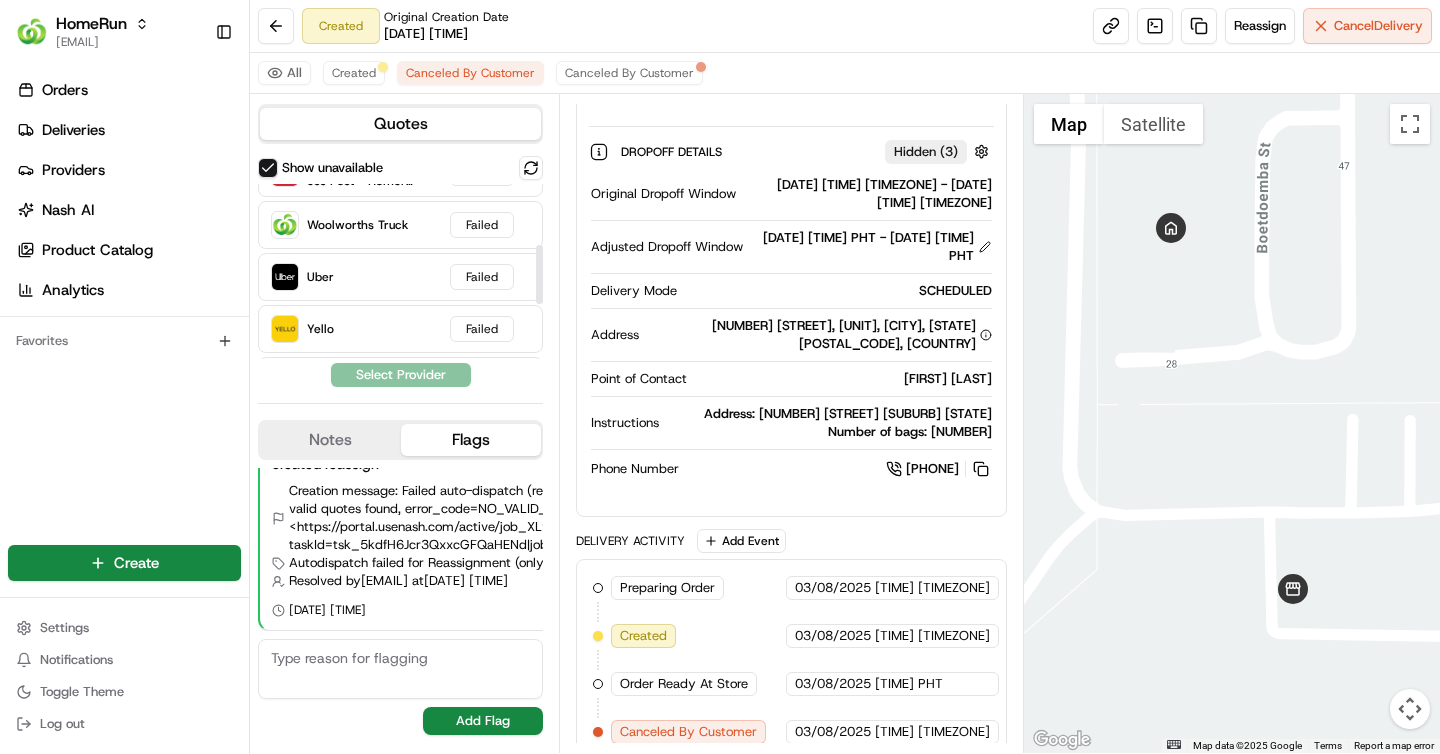 scroll, scrollTop: 179, scrollLeft: 0, axis: vertical 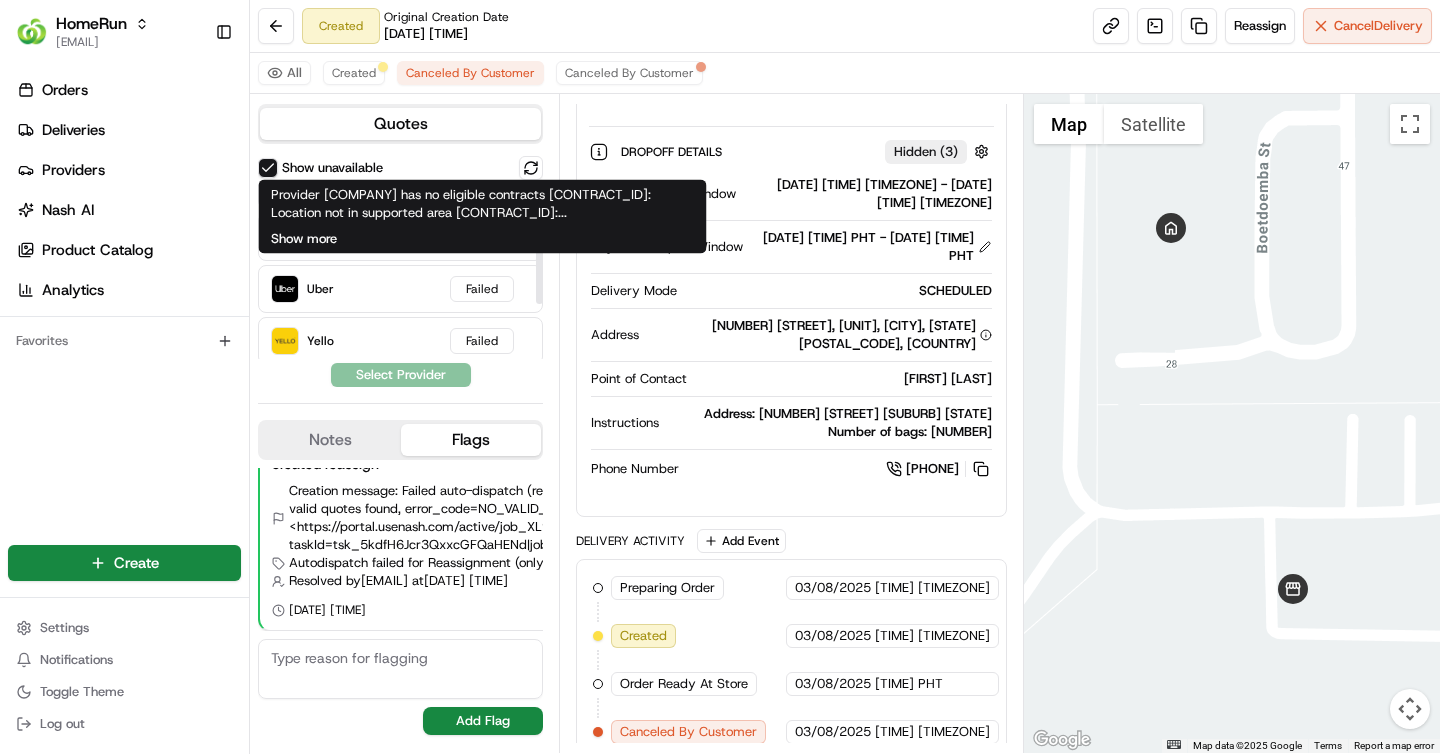 click on "Show more" at bounding box center (304, 239) 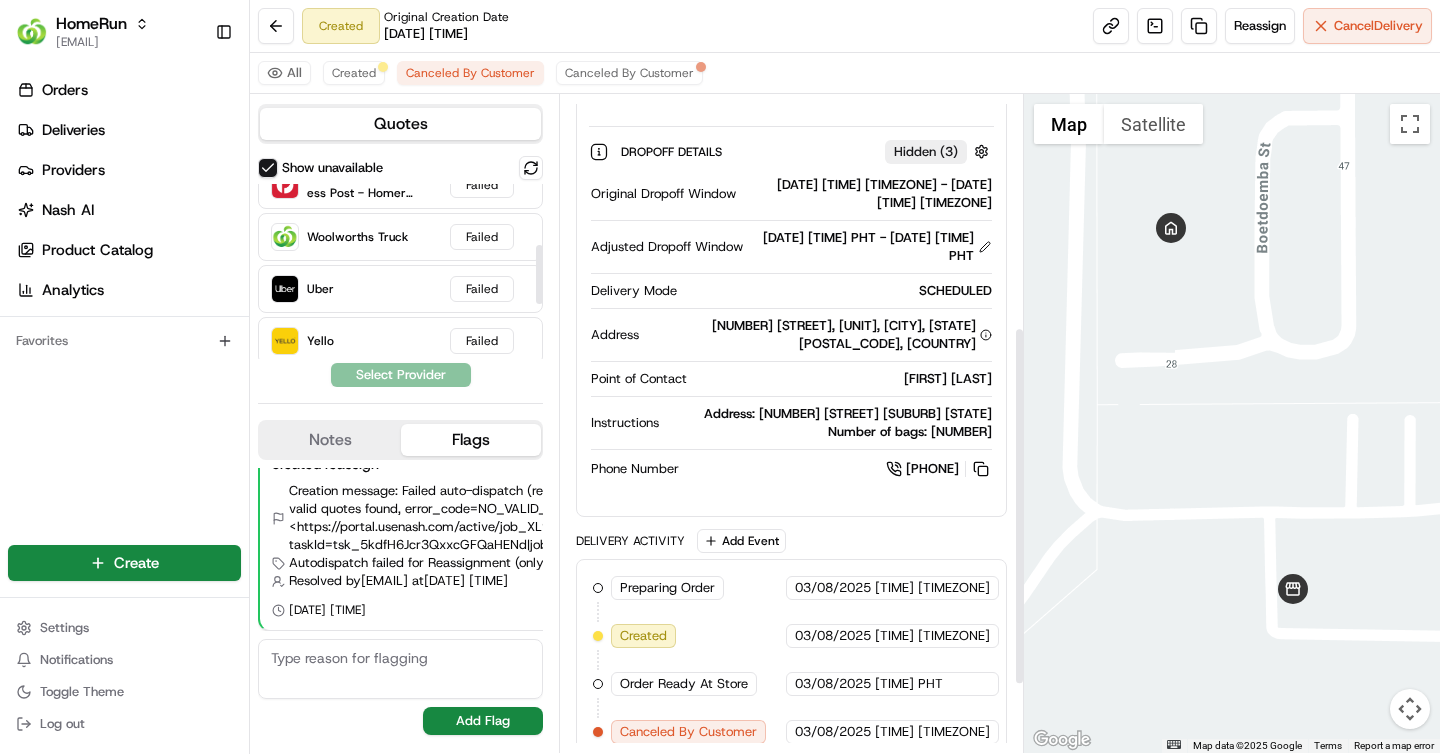 scroll, scrollTop: 0, scrollLeft: 0, axis: both 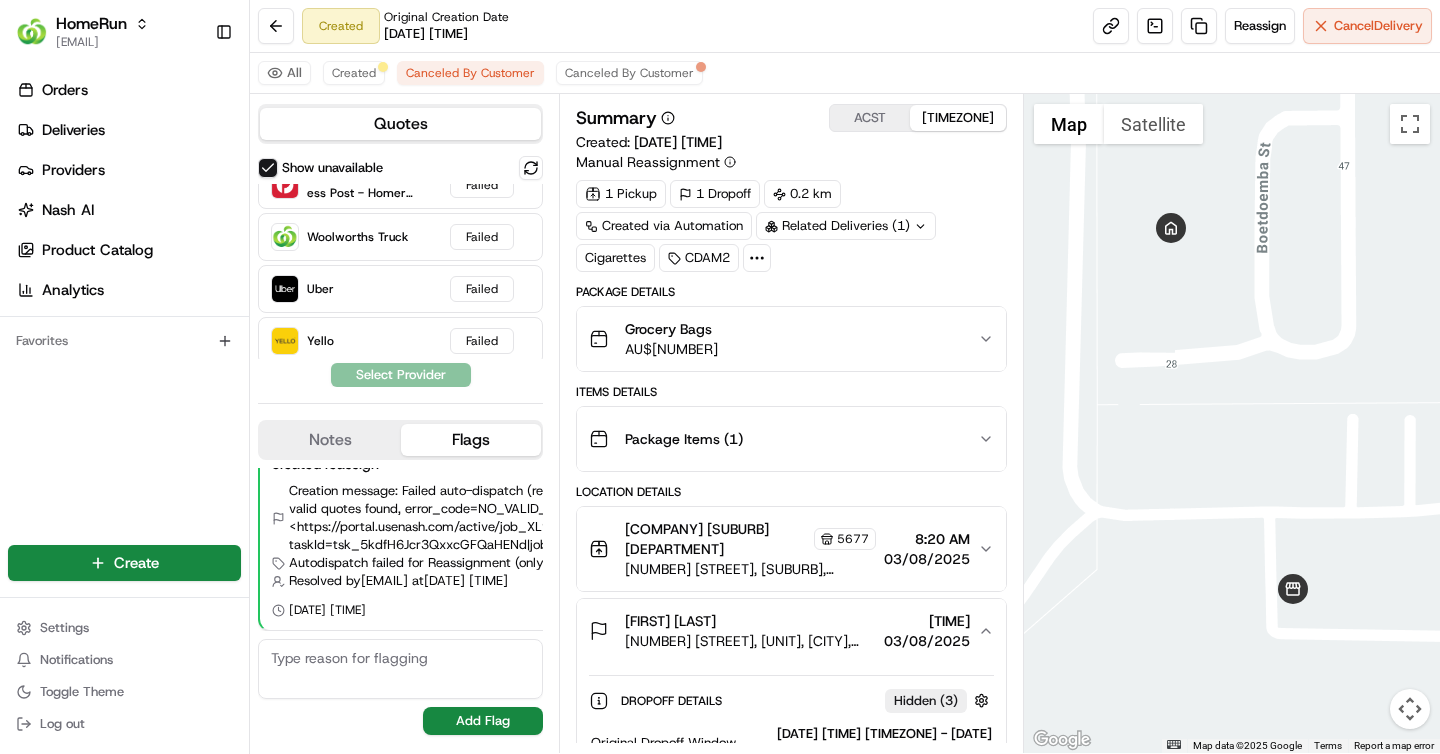 click on "Package Details Grocery Bags AU$ 1.00" at bounding box center [791, 328] 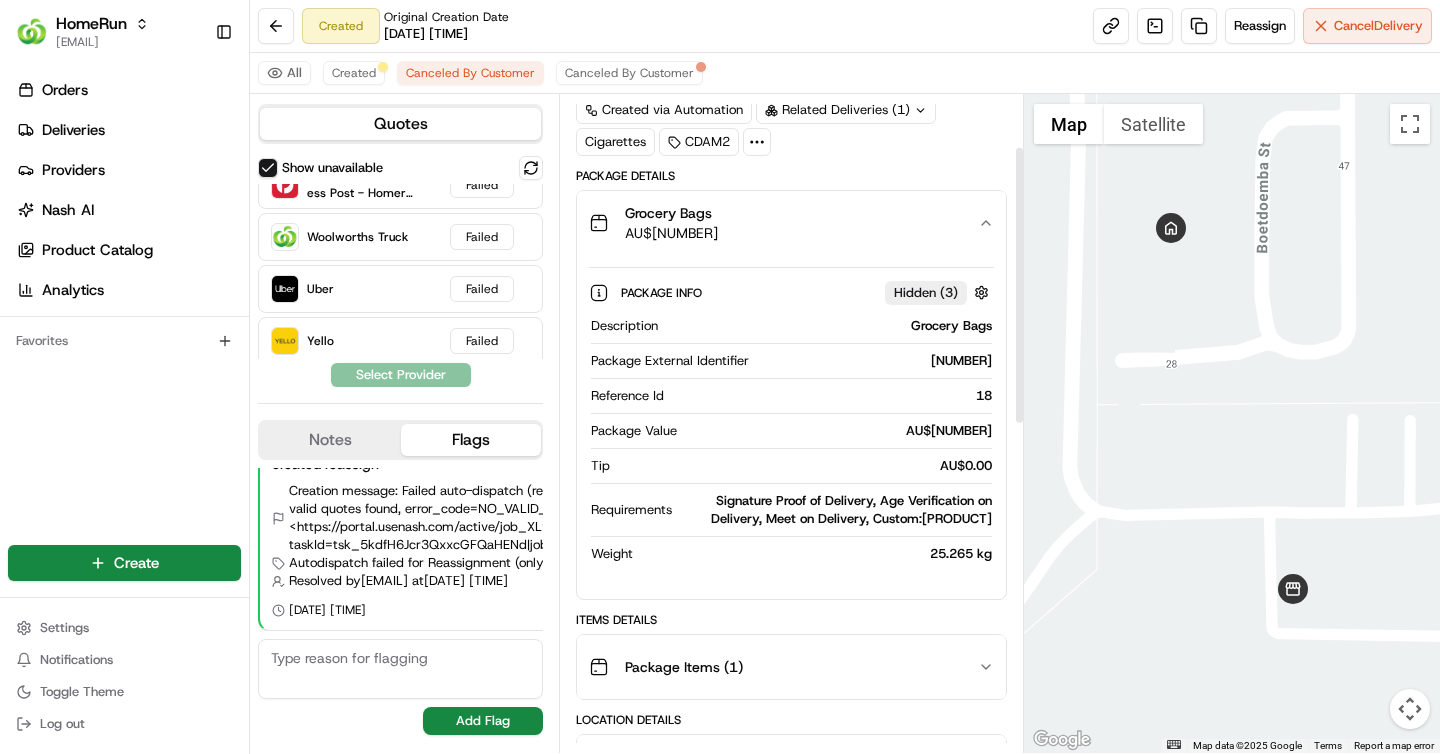 scroll, scrollTop: 125, scrollLeft: 0, axis: vertical 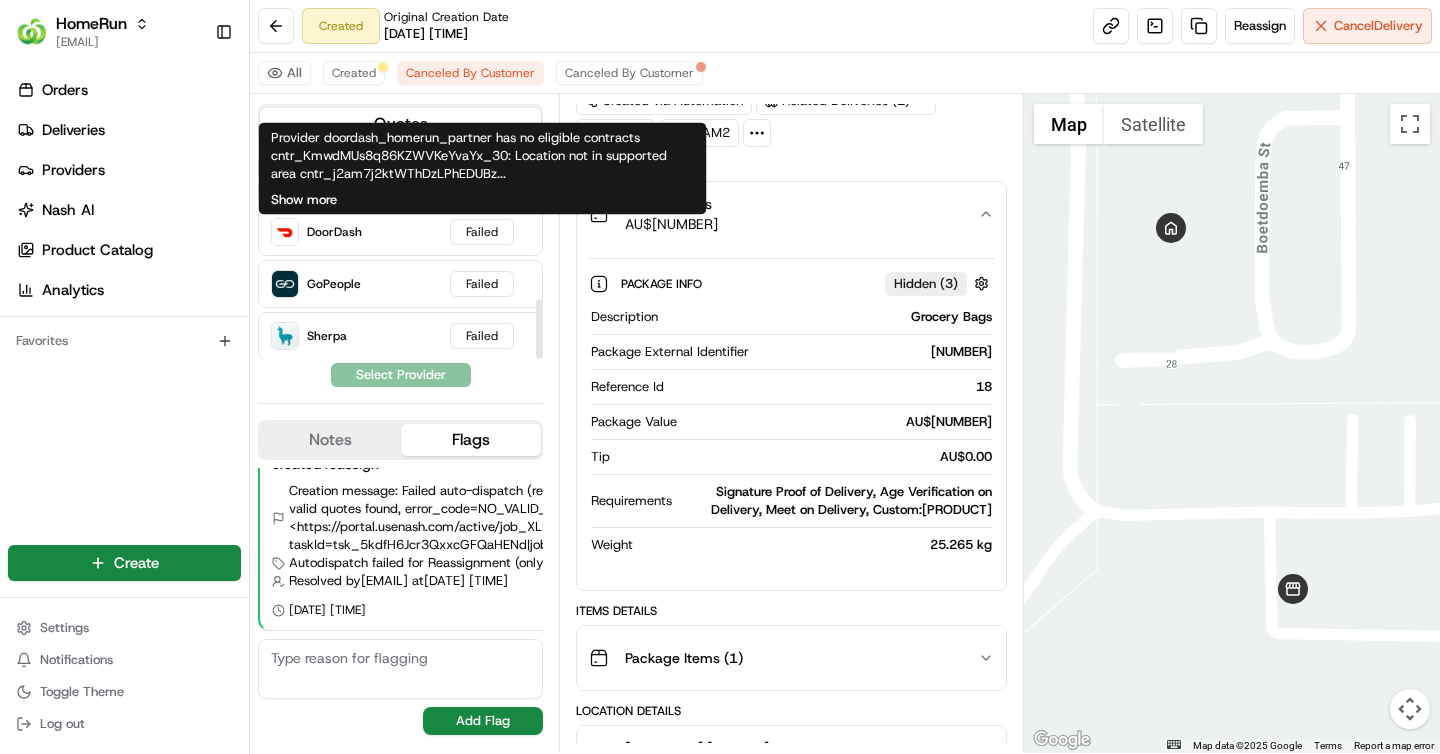 click on "Show more" at bounding box center [304, 200] 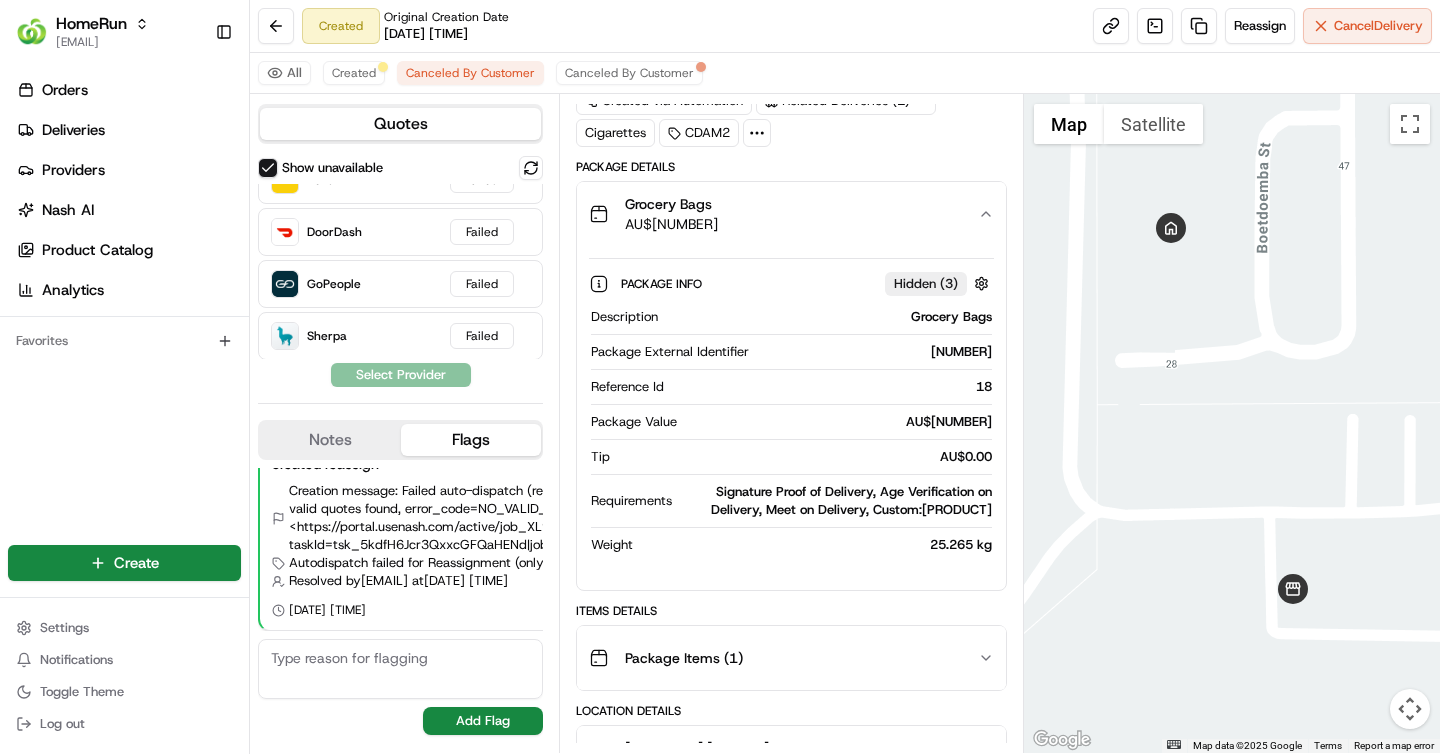 click on "Signature Proof of Delivery, Age Verification on Delivery, Meet on Delivery, Custom:[PRODUCT]" at bounding box center (835, 501) 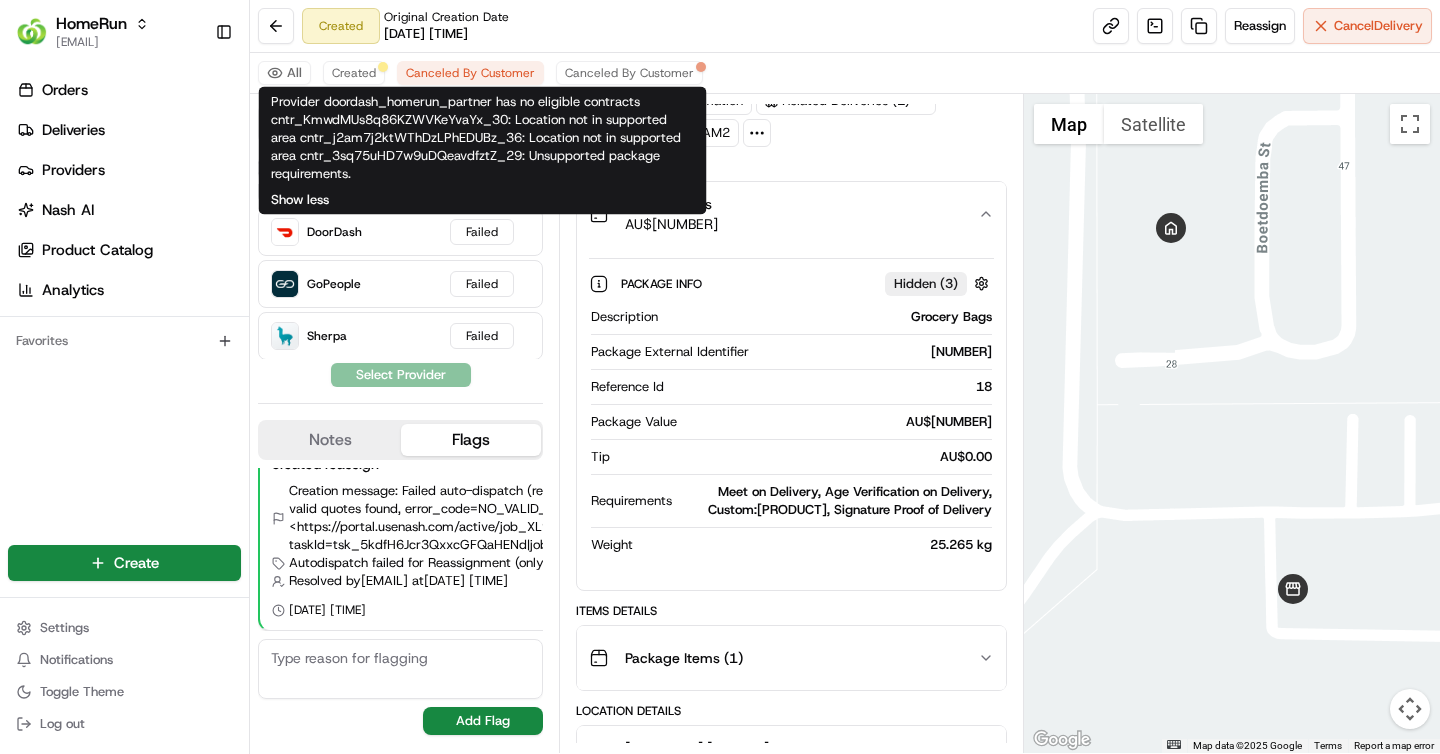 click on "Show less" at bounding box center (300, 200) 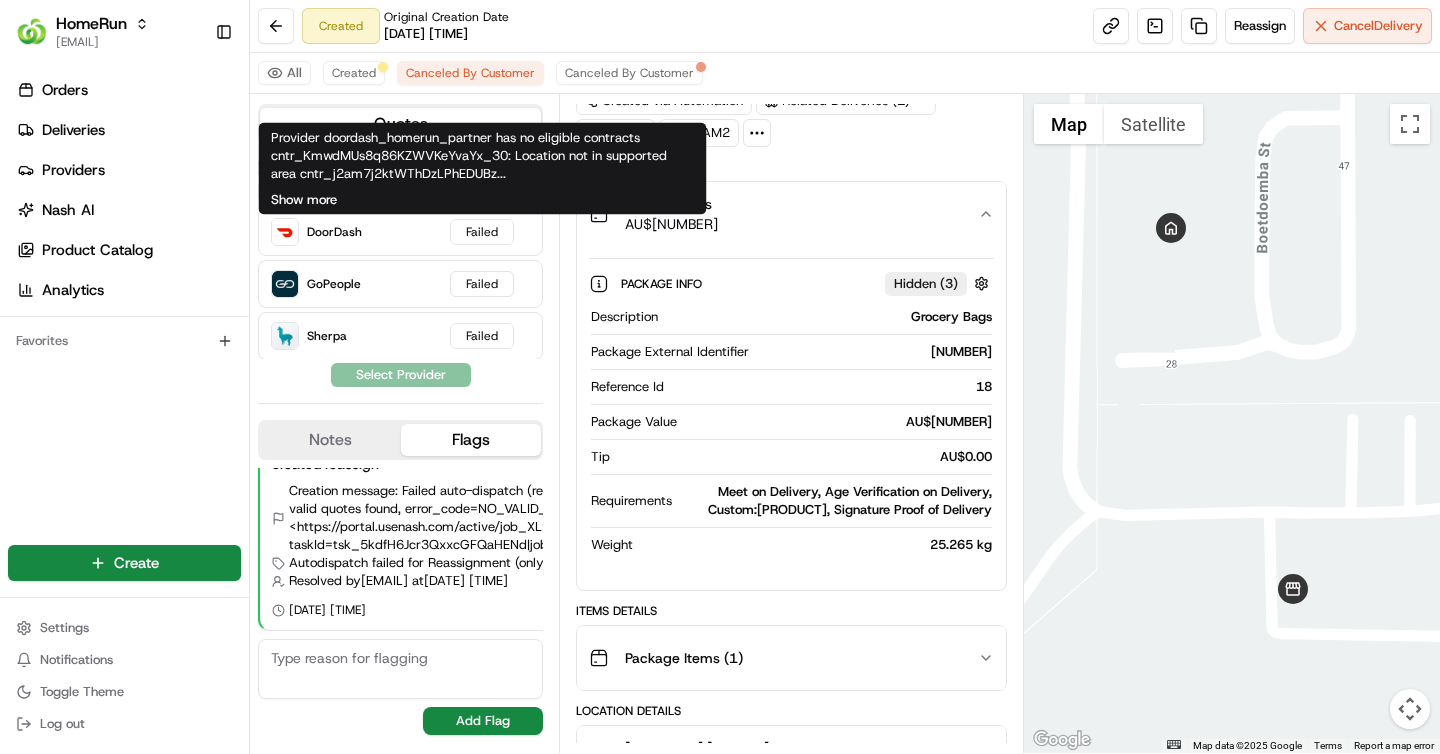 click on "Show more" at bounding box center (304, 200) 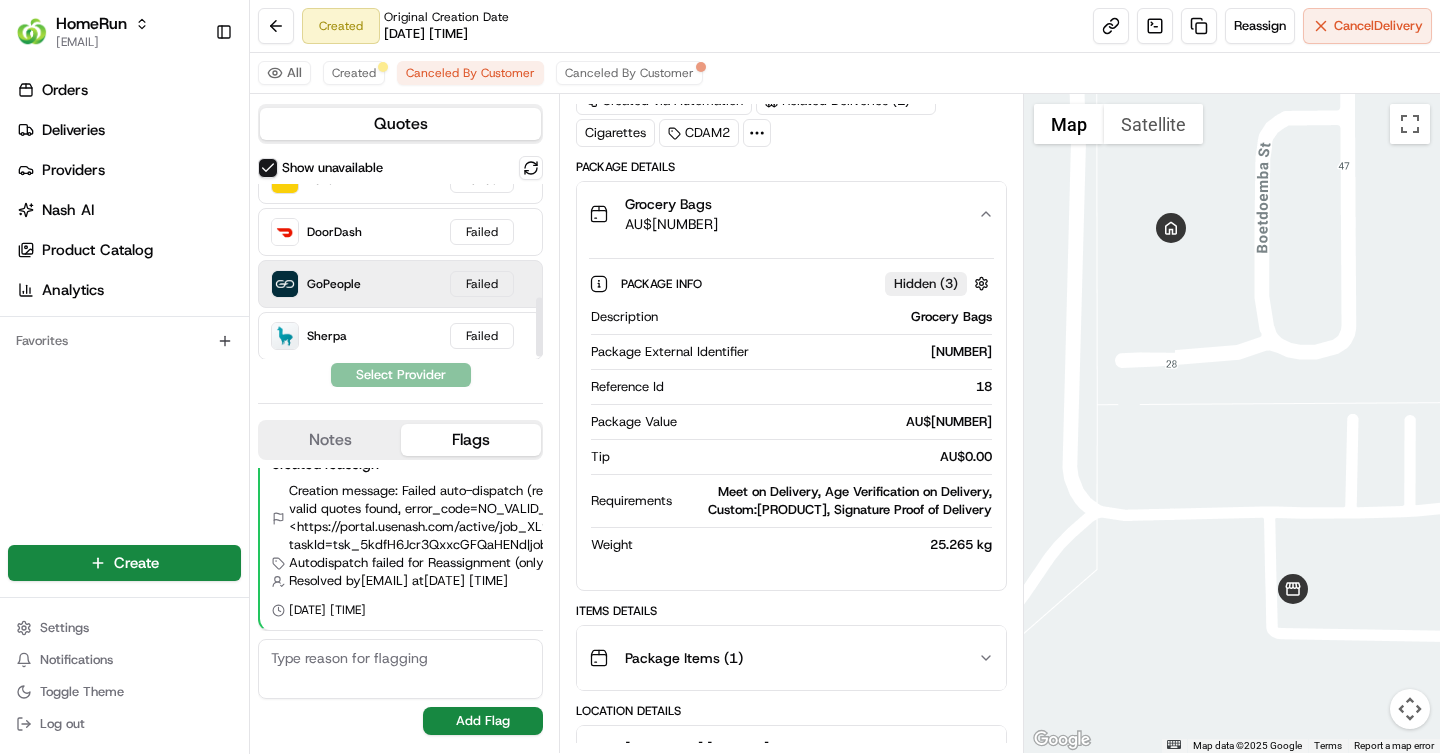 scroll, scrollTop: 176, scrollLeft: 0, axis: vertical 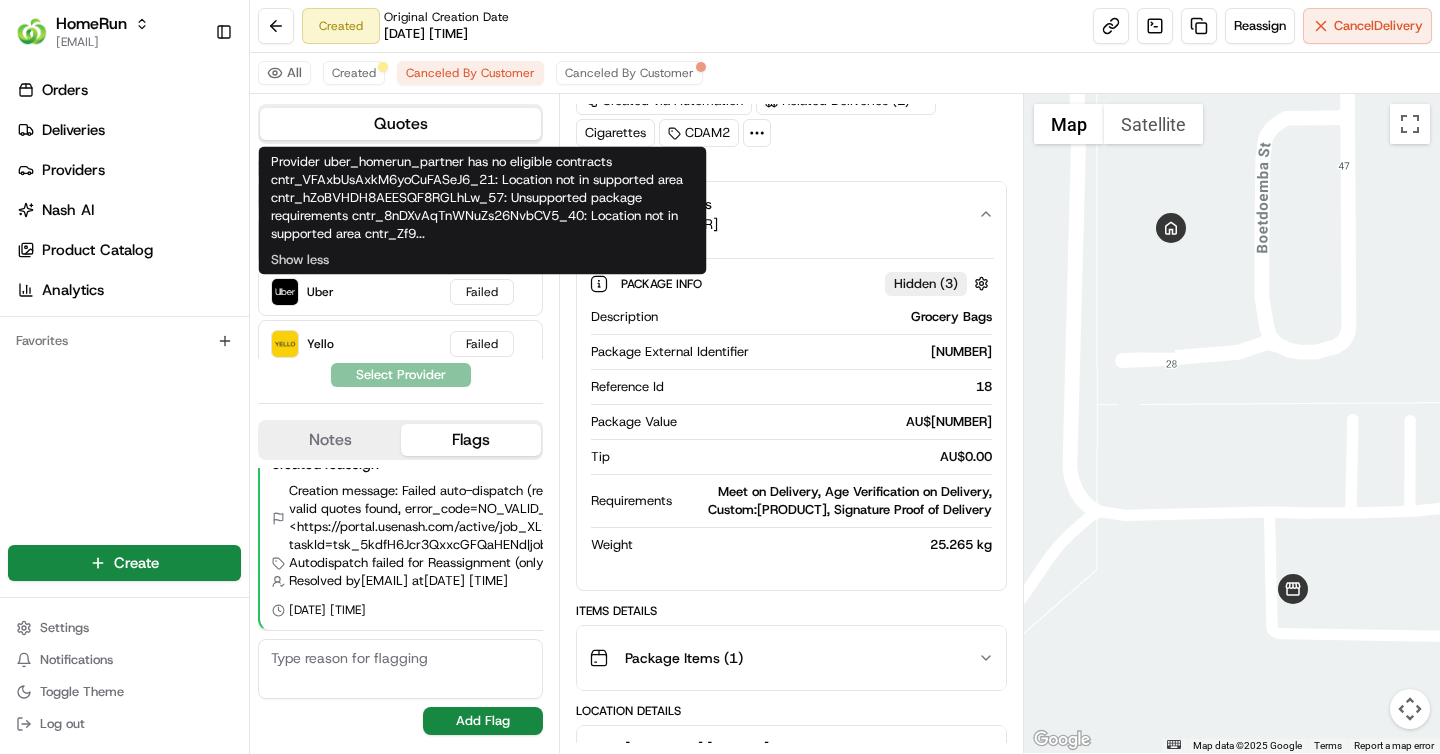 click on "Provider uber_homerun_partner has no eligible contracts cntr_VFAxbUsAxkM6yoCuFASeJ6_21: Location not in supported area
cntr_hZoBVHDH8AEESQF8RGLhLw_57: Unsupported package requirements
cntr_8nDXvAqTnWNuZs26NvbCV5_40: Location not in supported area
cntr_Zf9... Show less Provider uber_homerun_partner has no eligible contracts cntr_VFAxbUsAxkM6yoCuFASeJ6_21: Location not in supported area
cntr_hZoBVHDH8AEESQF8RGLhLw_57: Unsupported package requirements
cntr_8nDXvAqTnWNuZs26NvbCV5_40: Location not in supported area
cntr_Zf9... Show less" at bounding box center [483, 211] 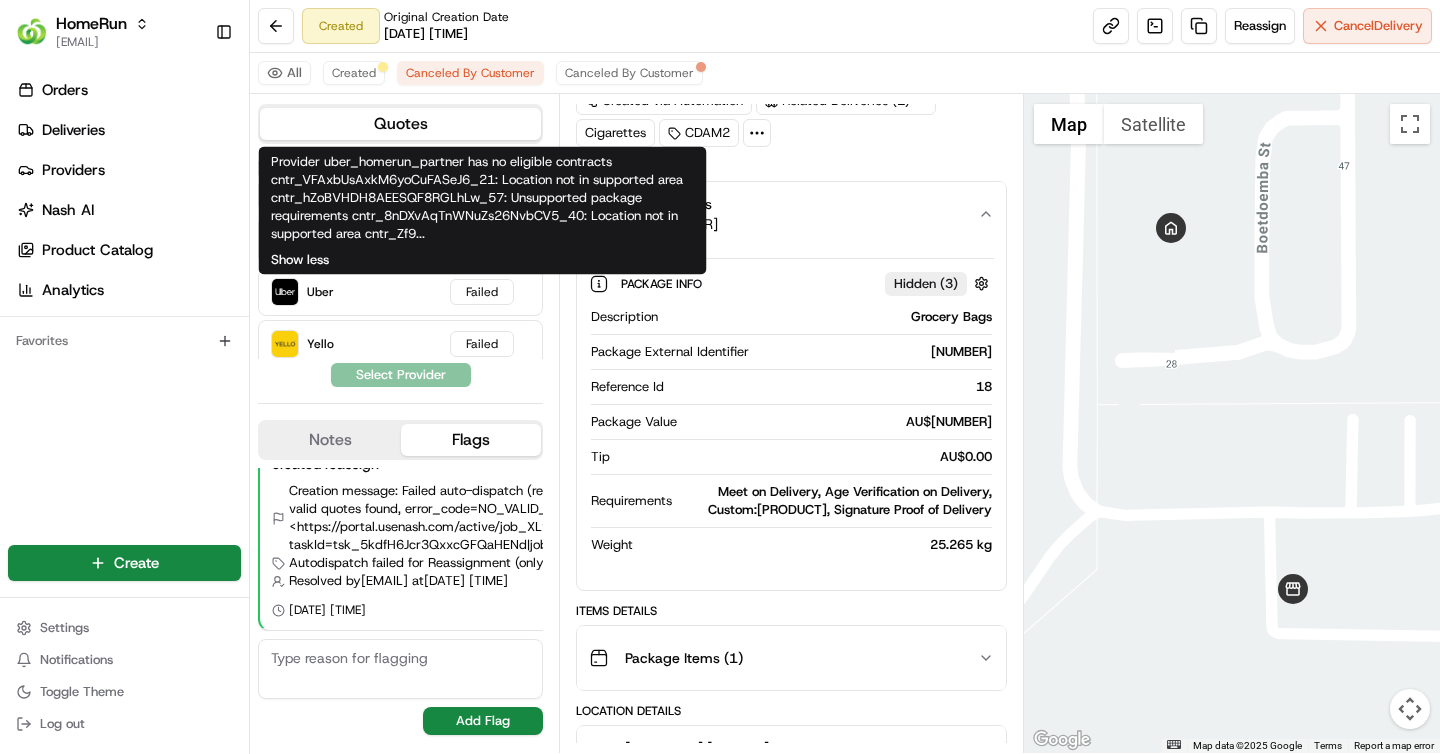 click on "Show less" at bounding box center [300, 260] 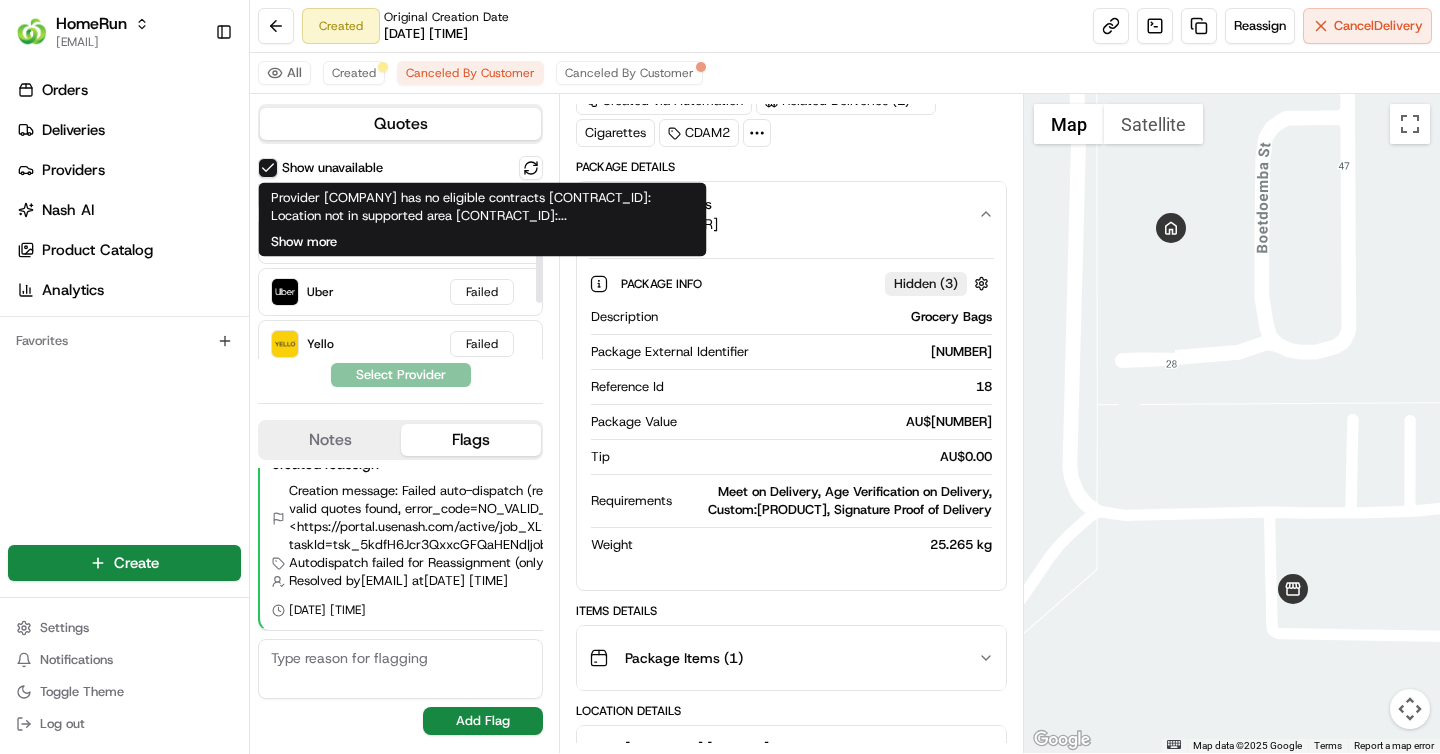 click on "Show more" at bounding box center [304, 242] 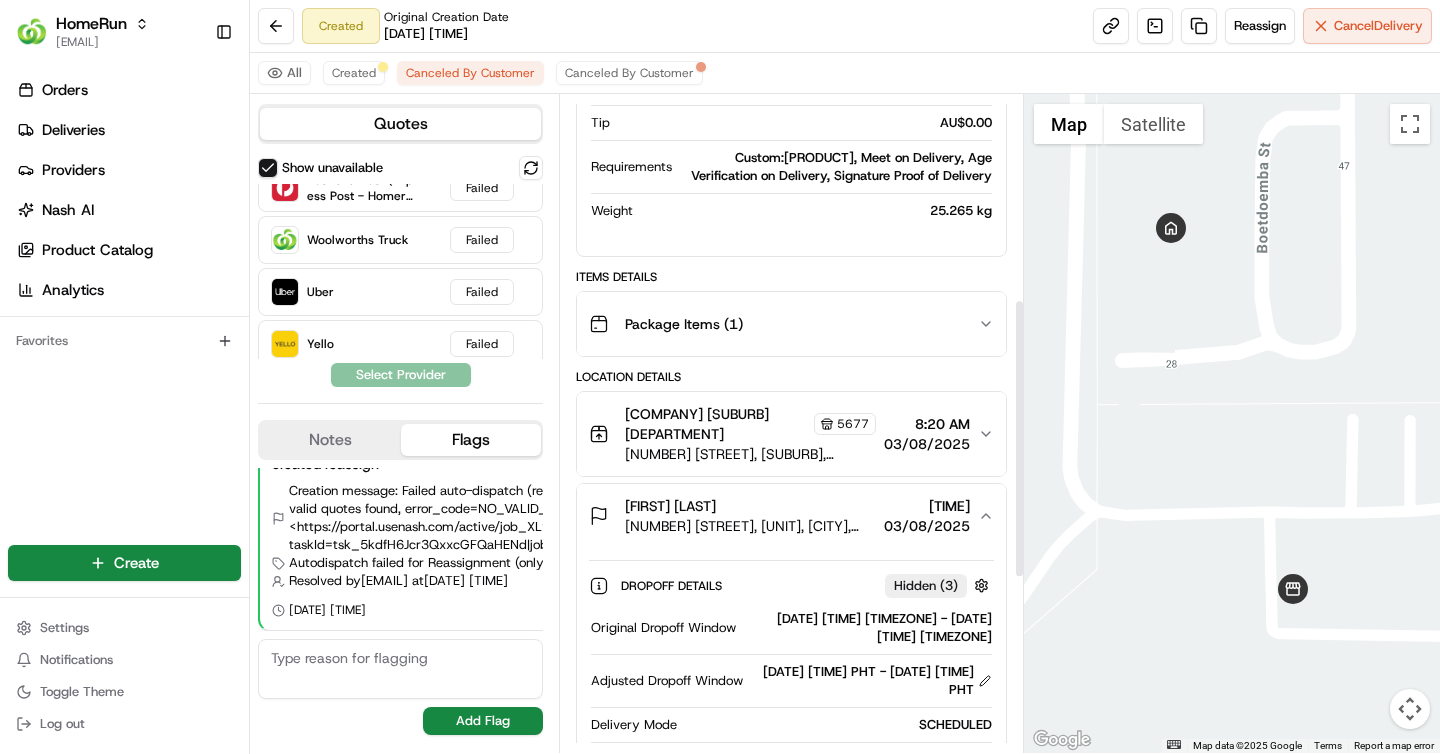 scroll, scrollTop: 893, scrollLeft: 0, axis: vertical 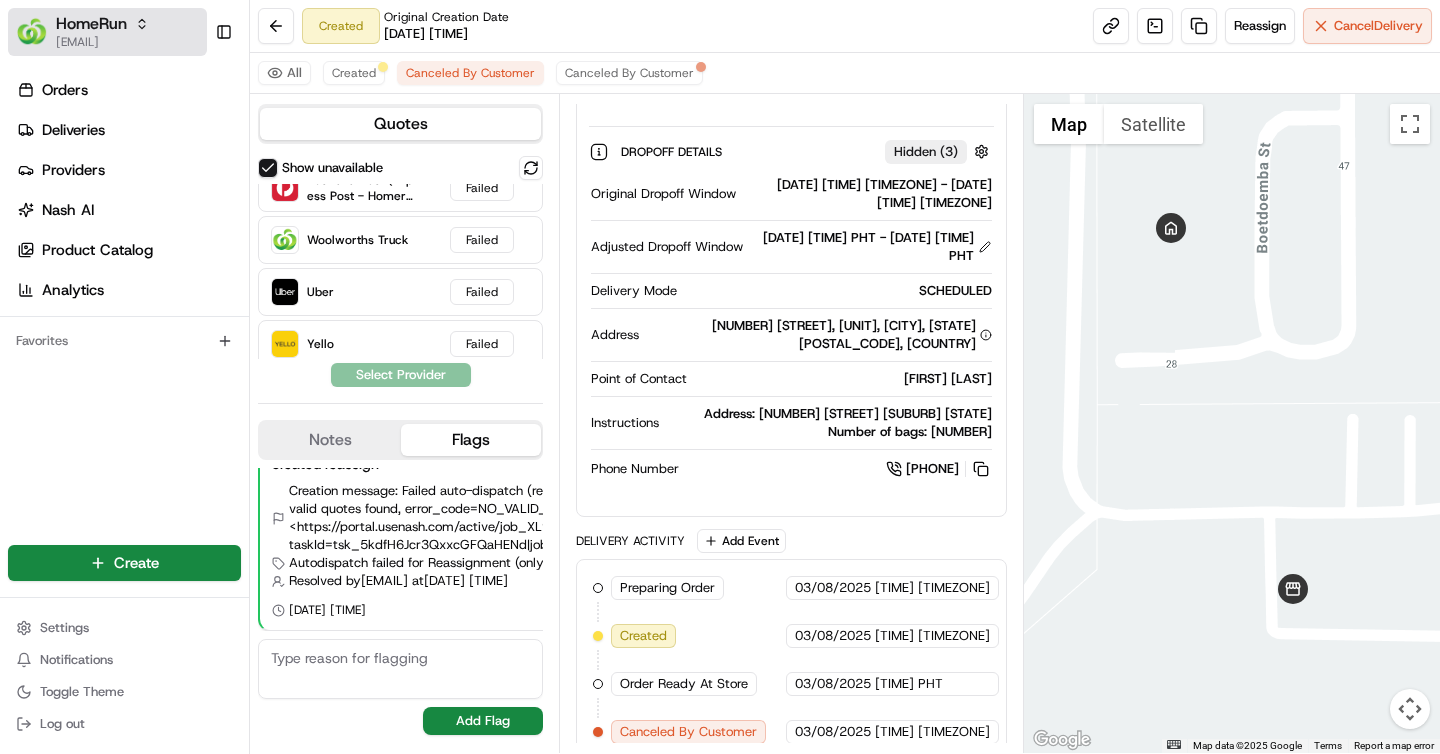 click 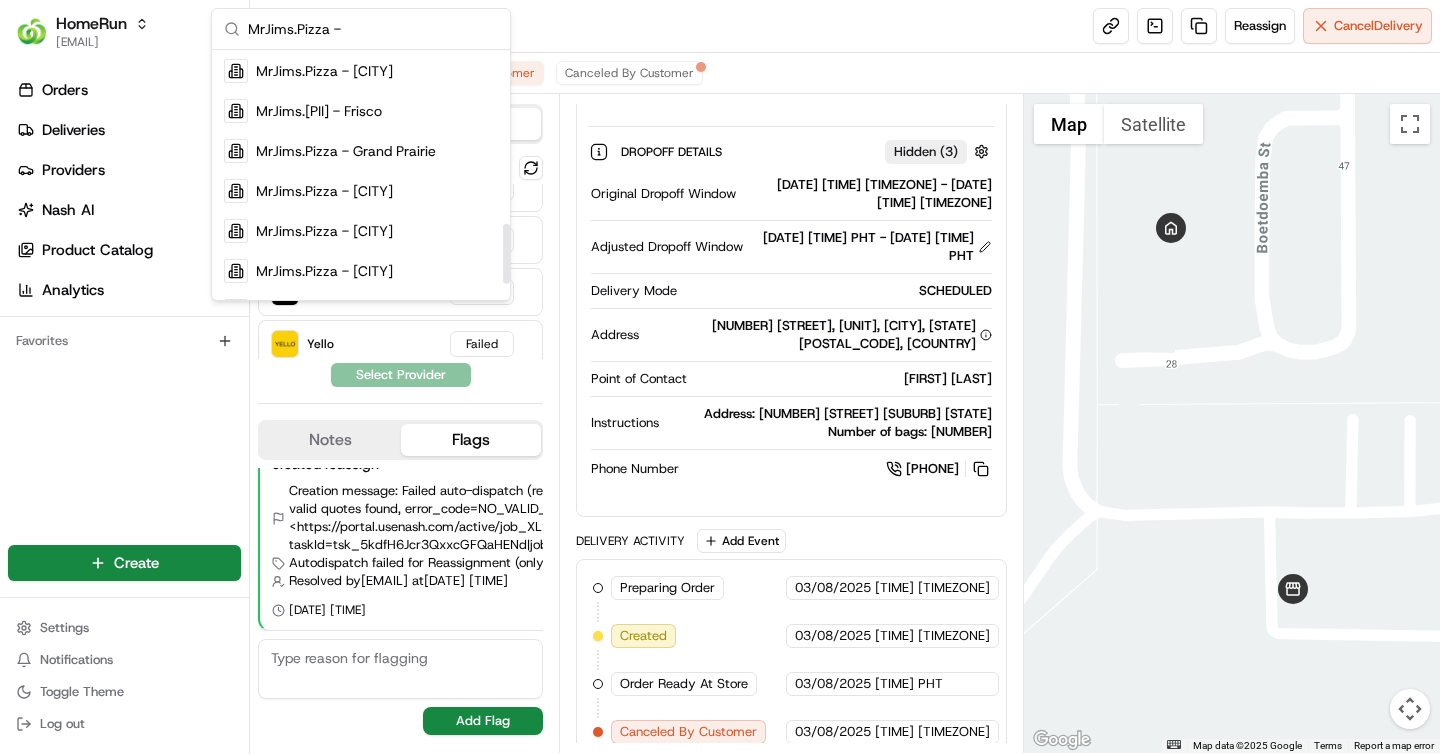 scroll, scrollTop: 723, scrollLeft: 0, axis: vertical 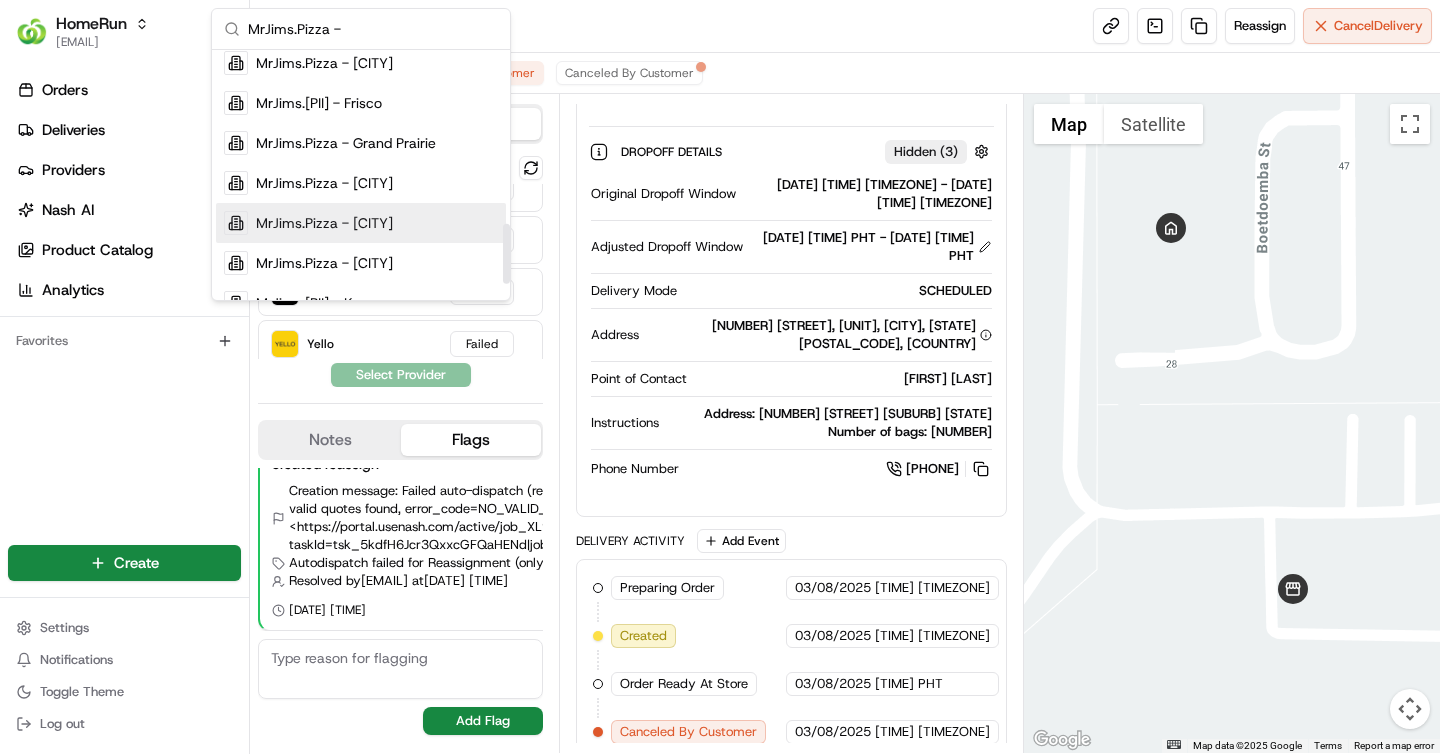 type on "MrJims.Pizza -" 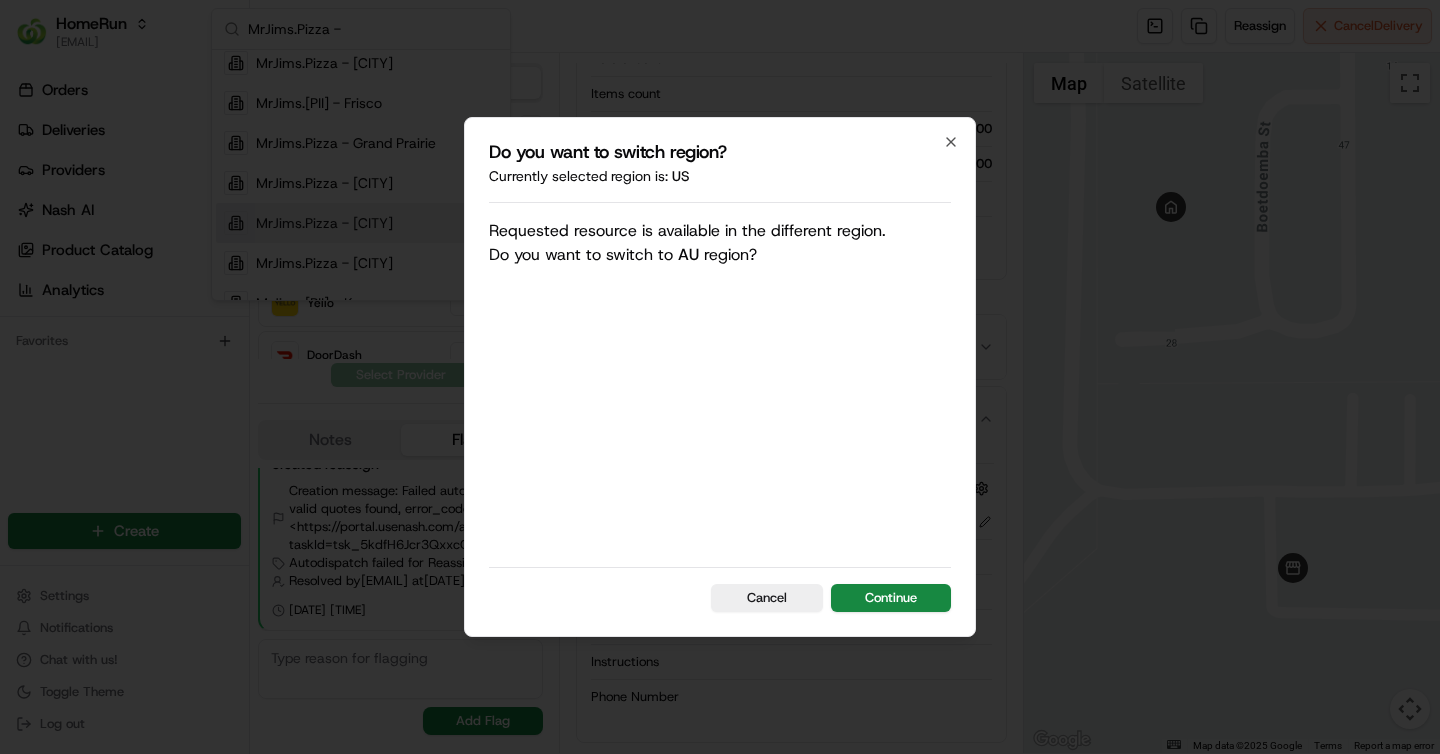scroll, scrollTop: 298, scrollLeft: 0, axis: vertical 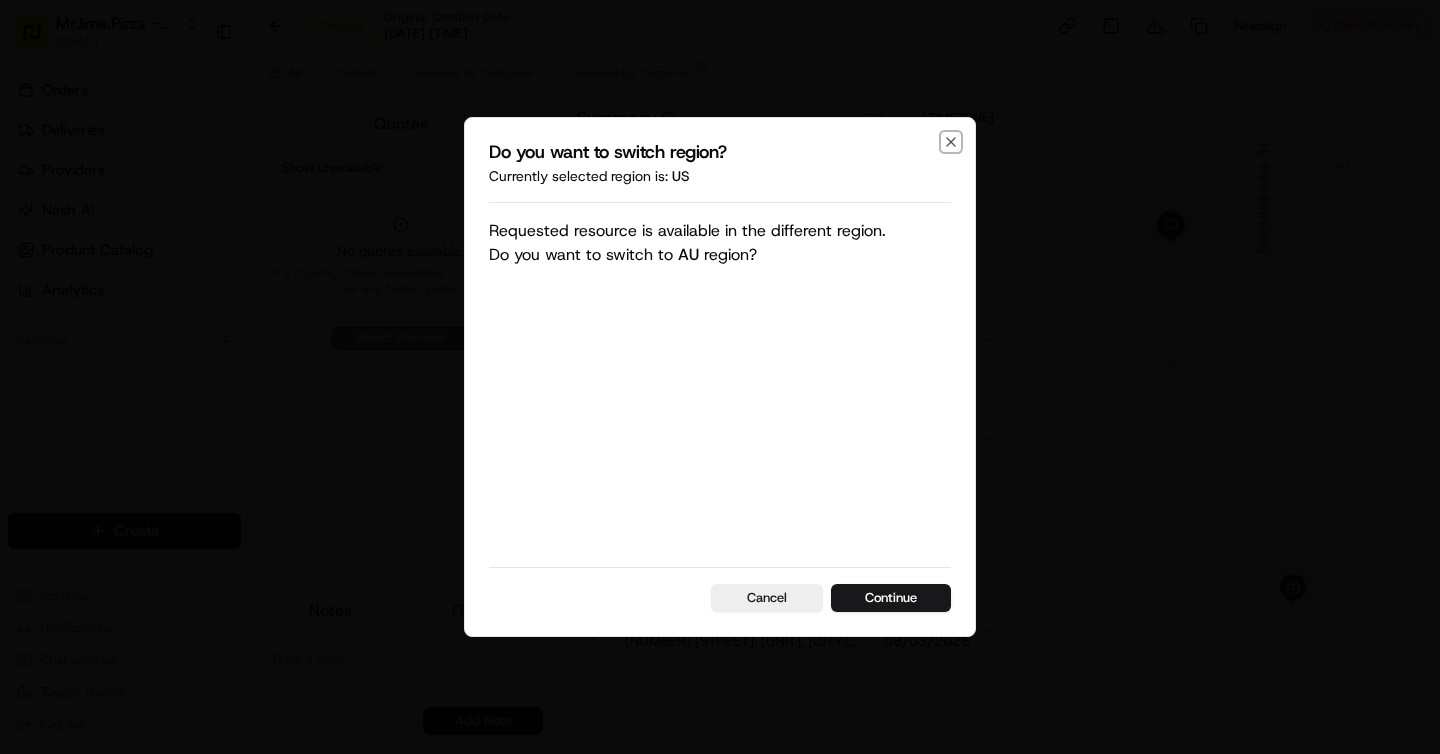 click 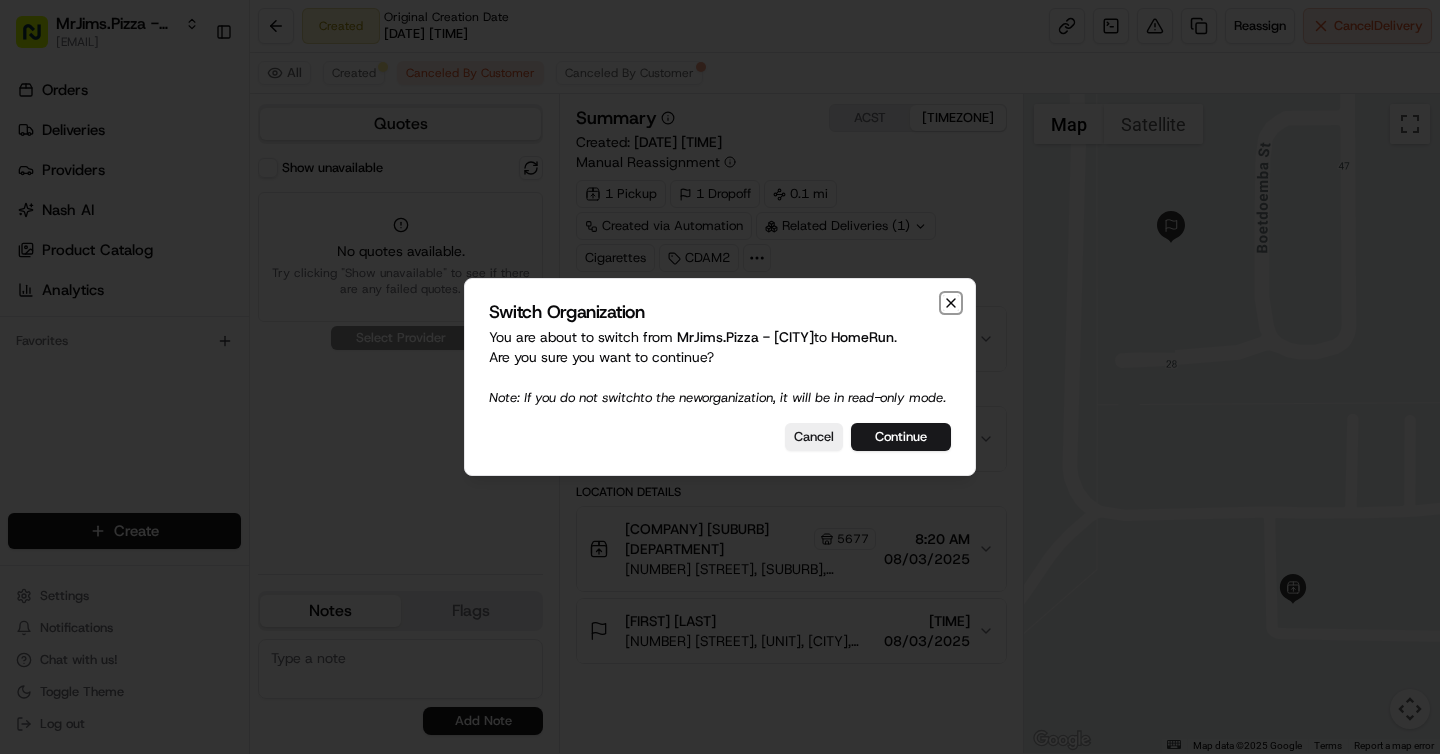 click 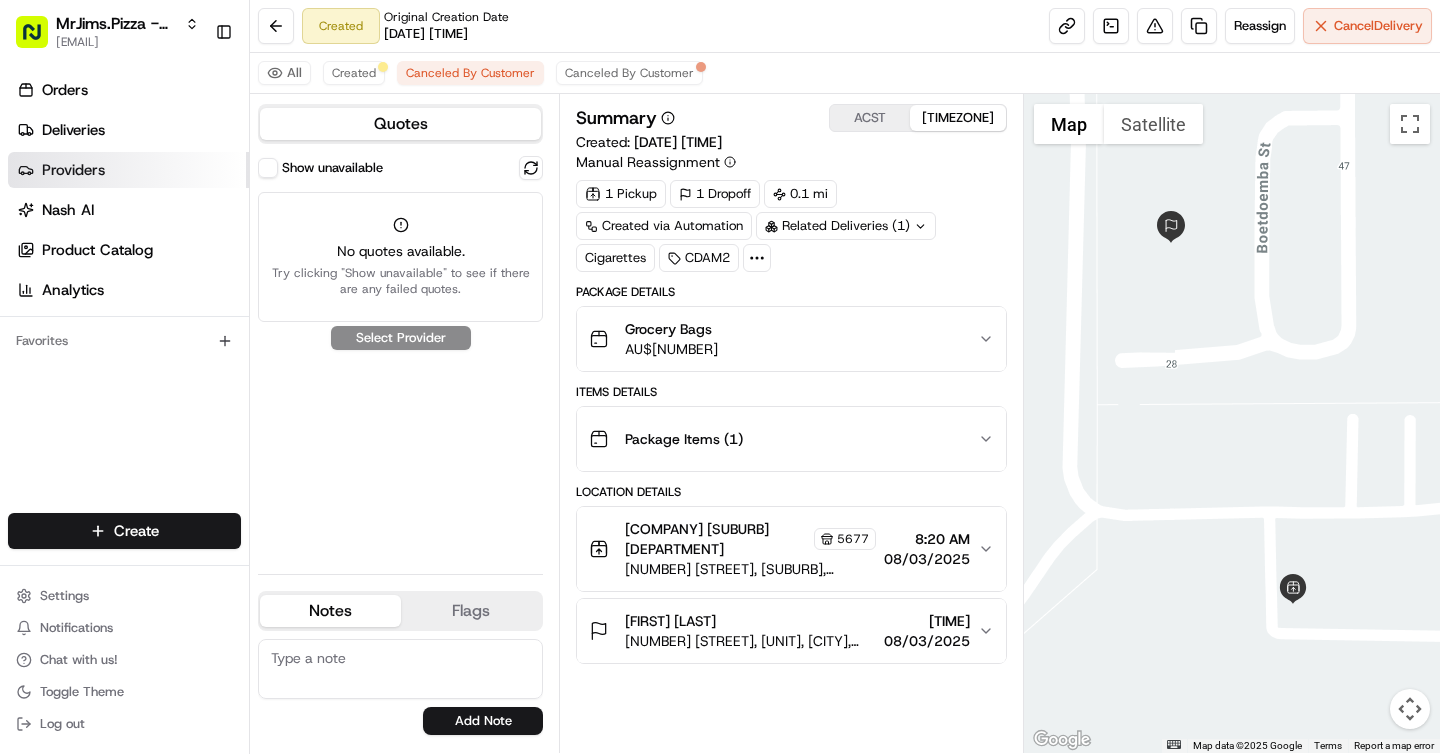 click on "Providers" at bounding box center [128, 170] 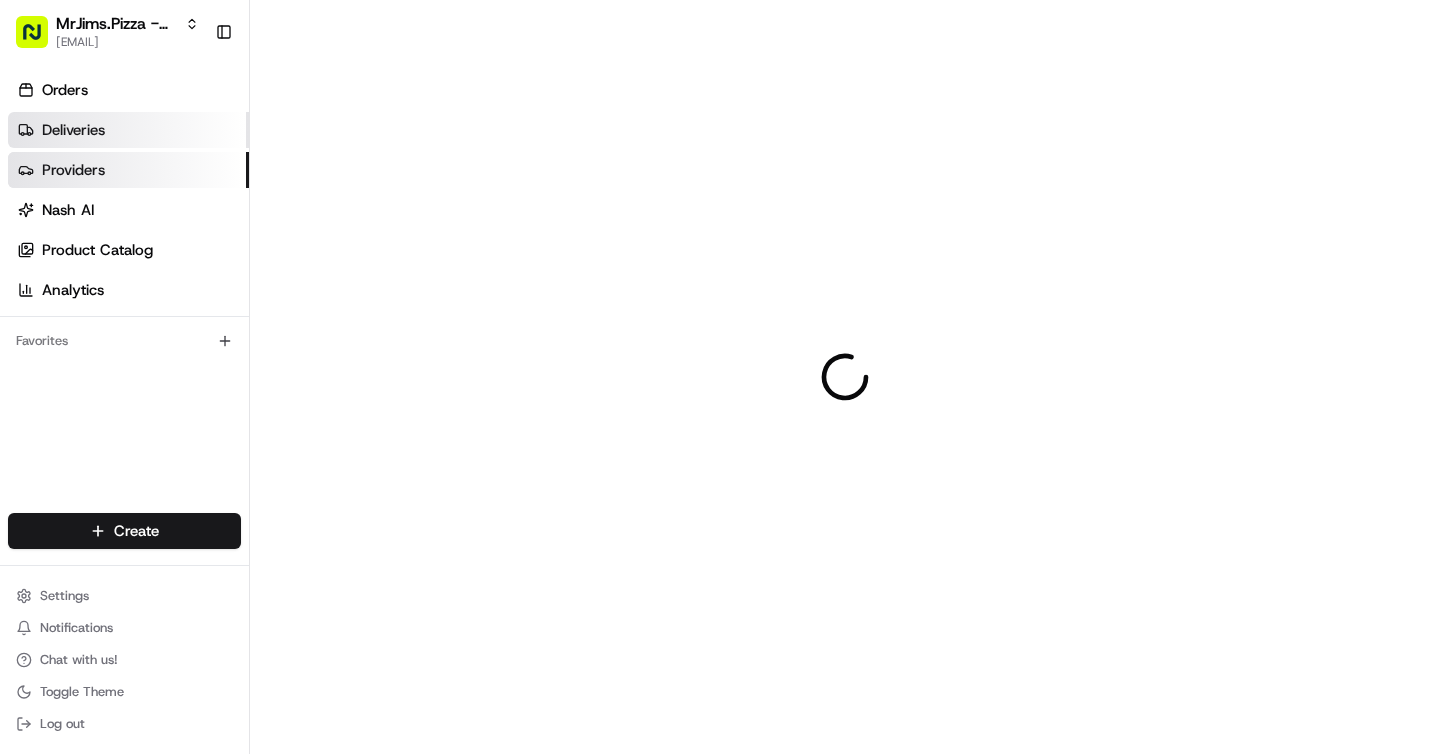 click on "Deliveries" at bounding box center (73, 130) 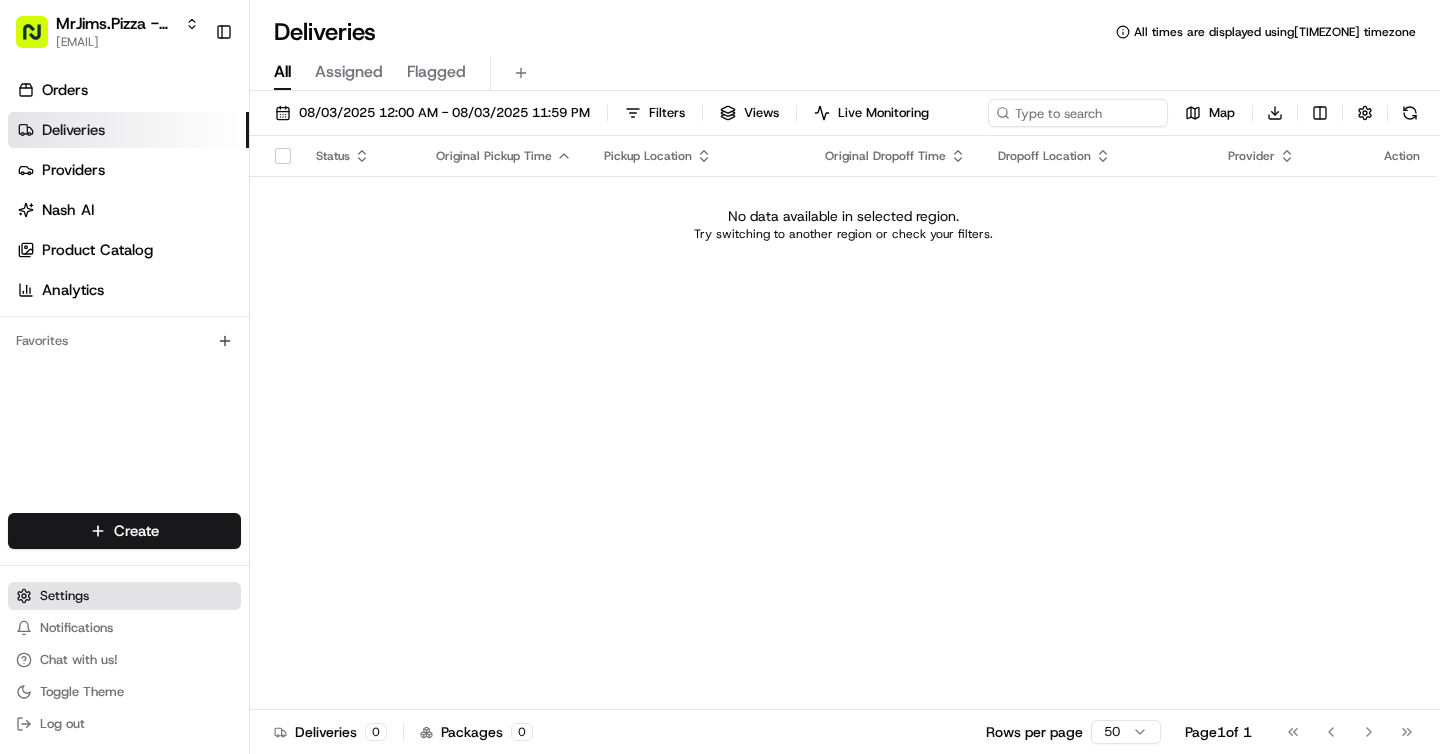 click on "Settings" at bounding box center [64, 596] 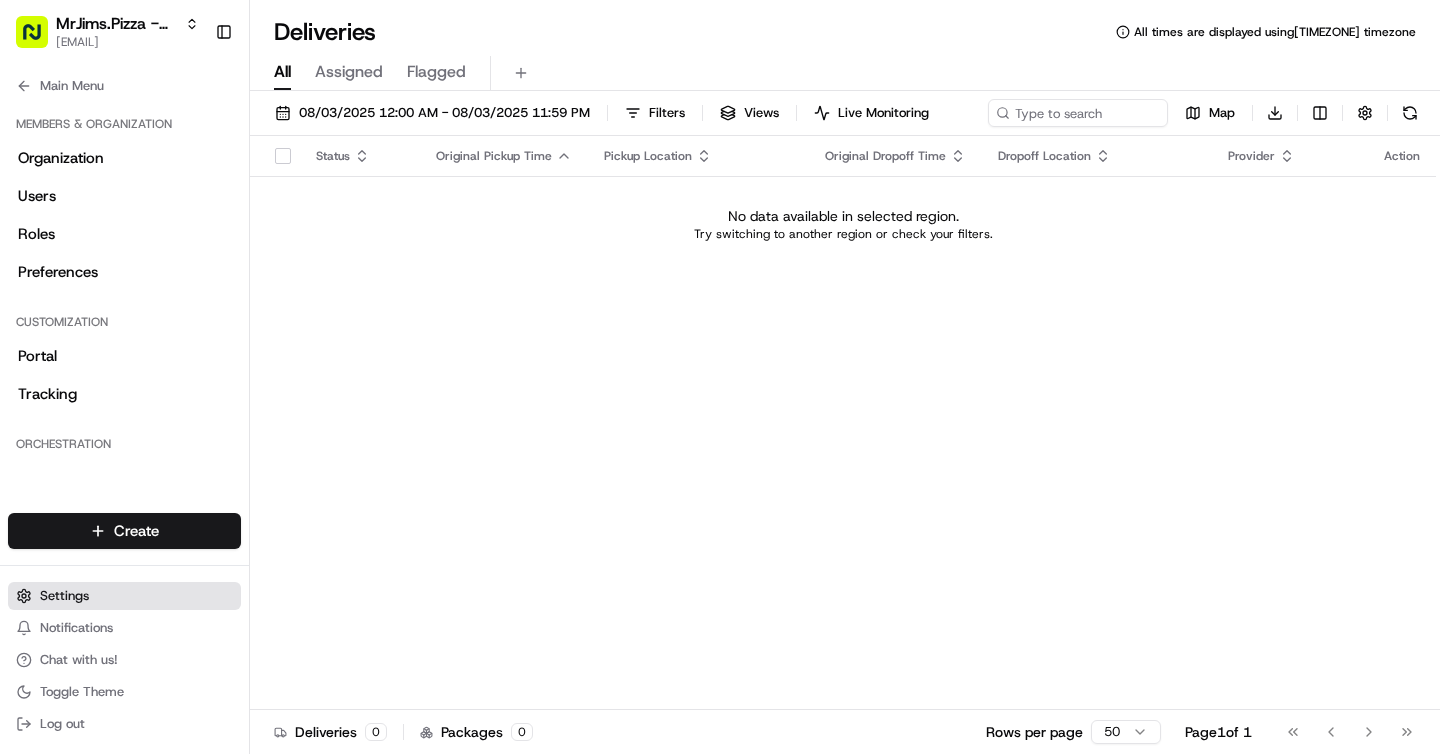 click on "Settings" at bounding box center [64, 596] 